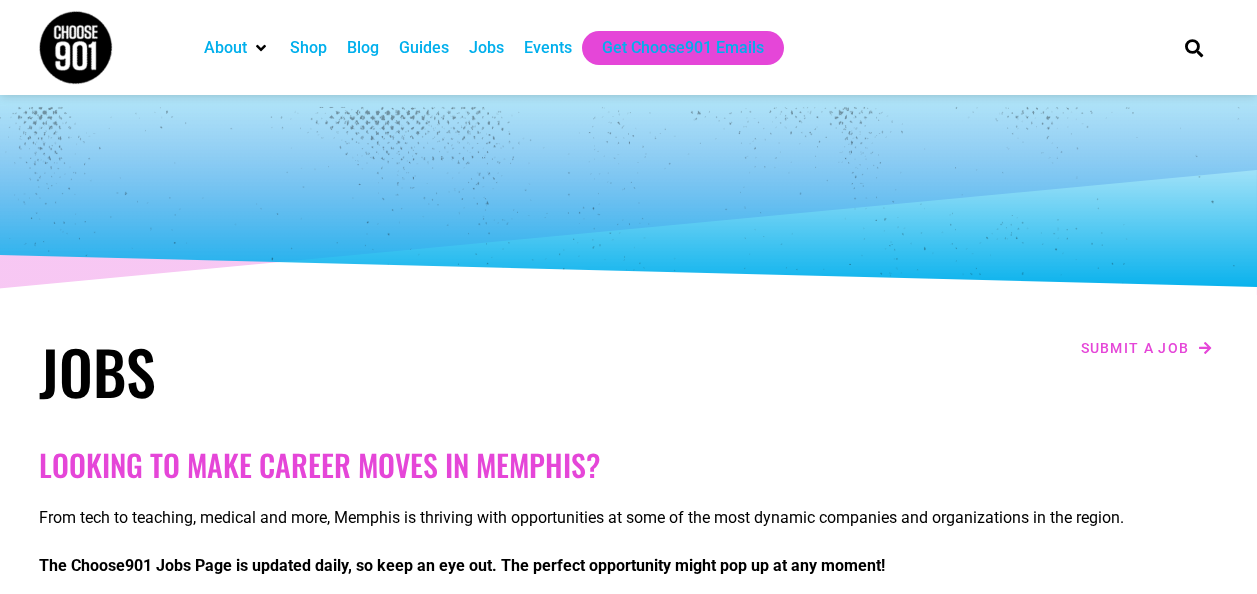 scroll, scrollTop: 0, scrollLeft: 0, axis: both 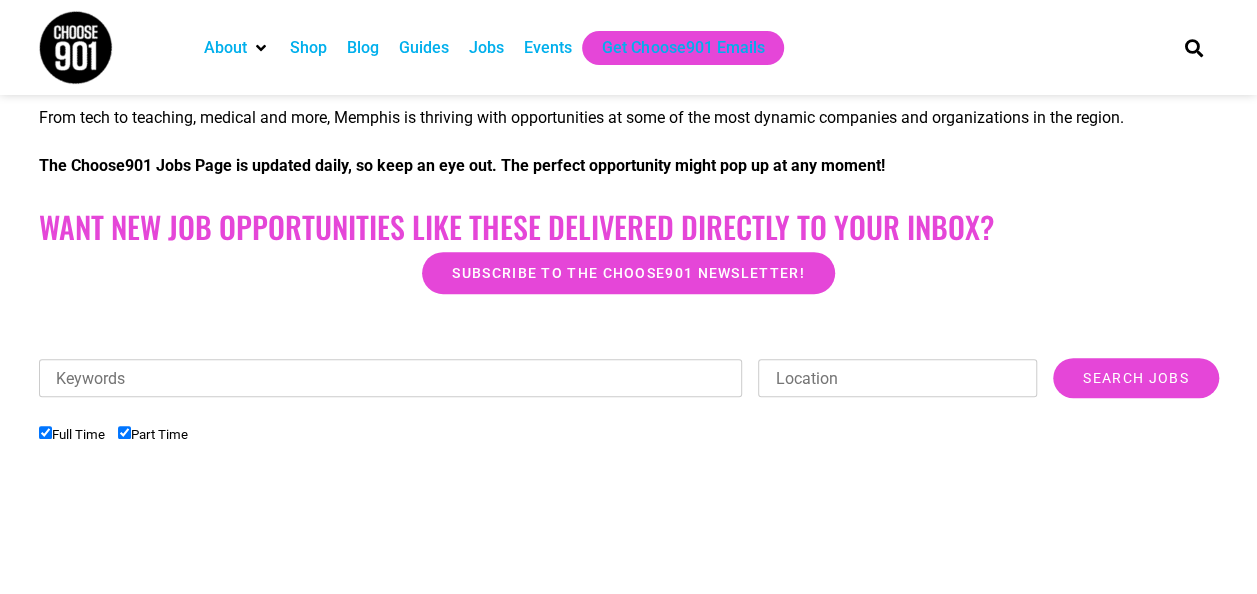 click on "Keywords" at bounding box center [391, 378] 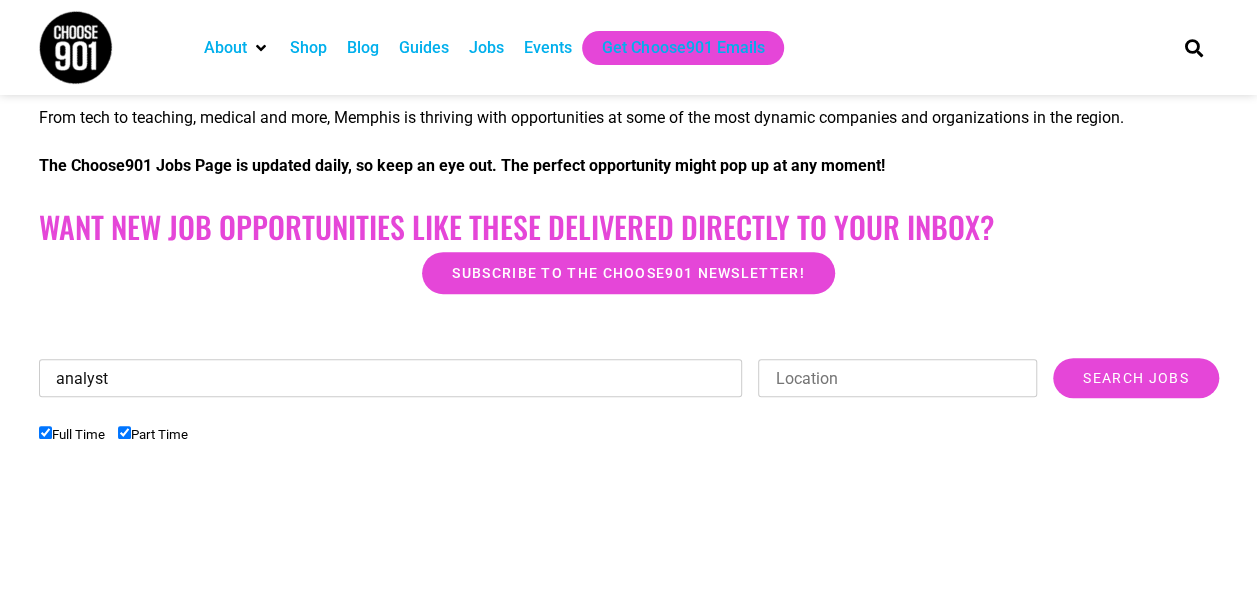 type on "analyst" 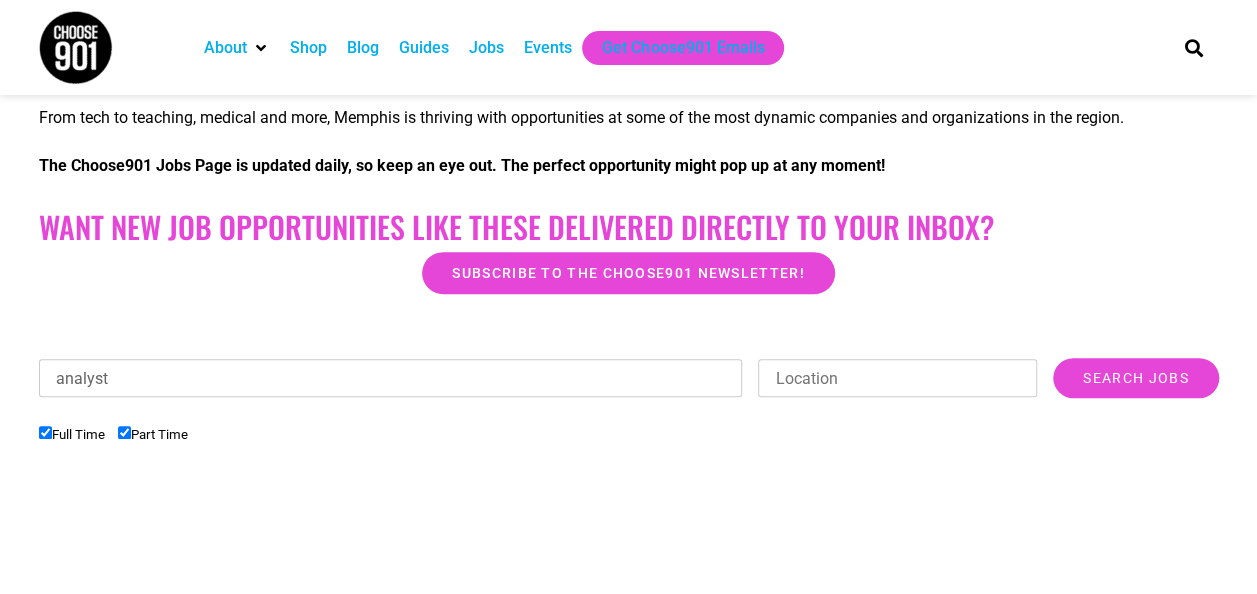 click on "Location" at bounding box center (897, 378) 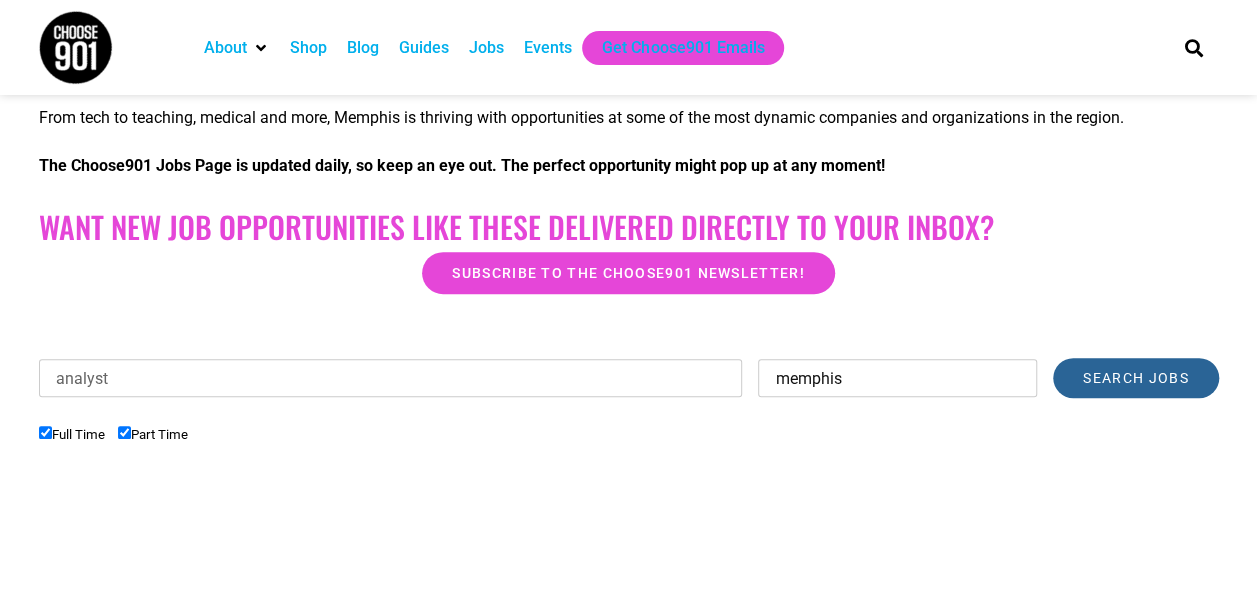 type on "memphis" 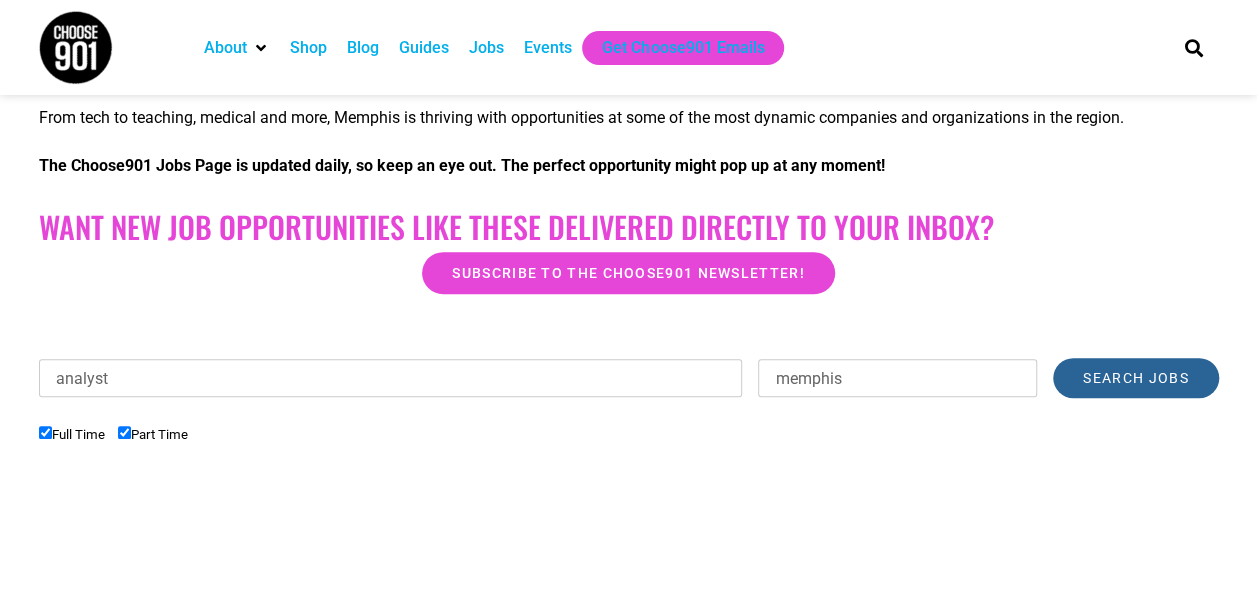 click on "Search Jobs" at bounding box center [1135, 378] 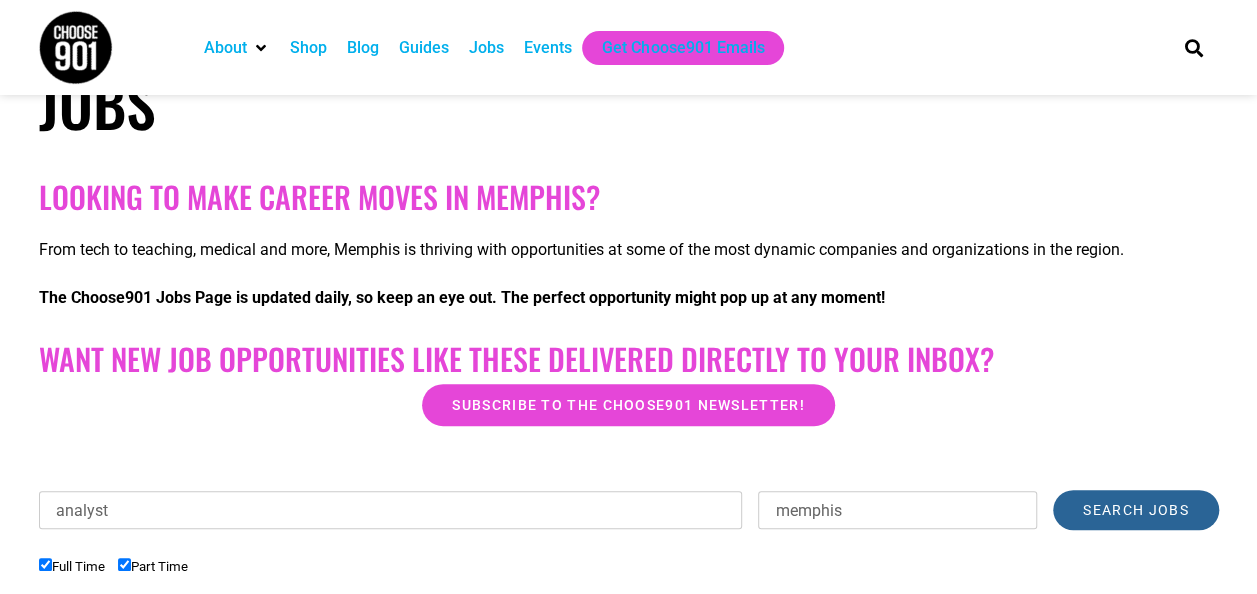 scroll, scrollTop: 484, scrollLeft: 0, axis: vertical 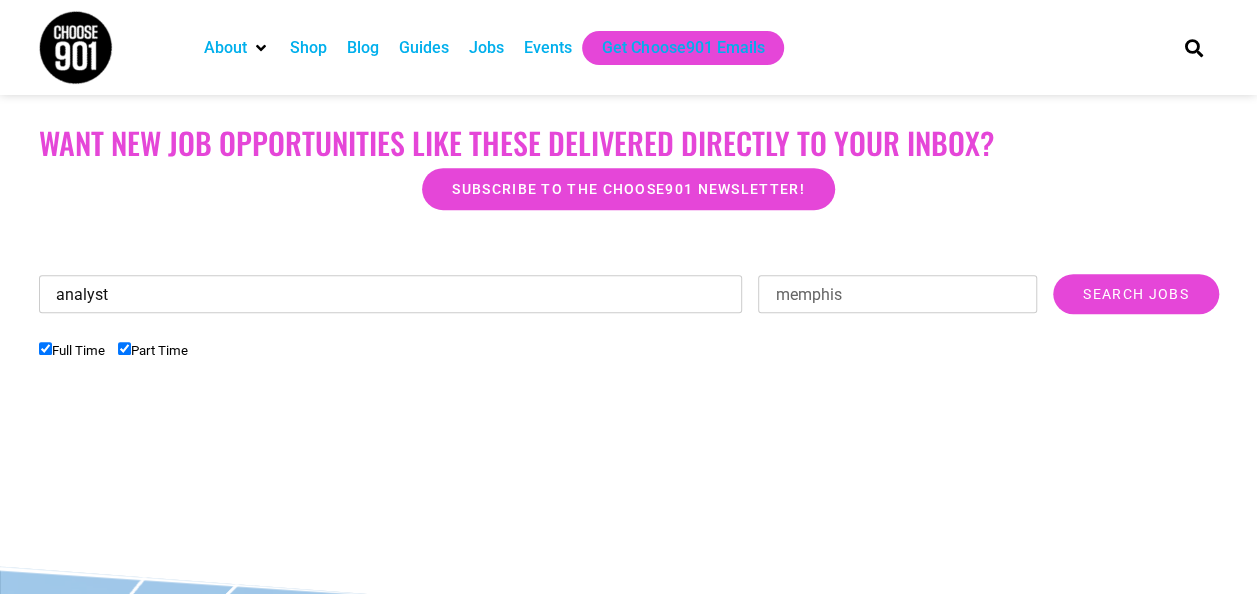 click on "analyst" at bounding box center (391, 294) 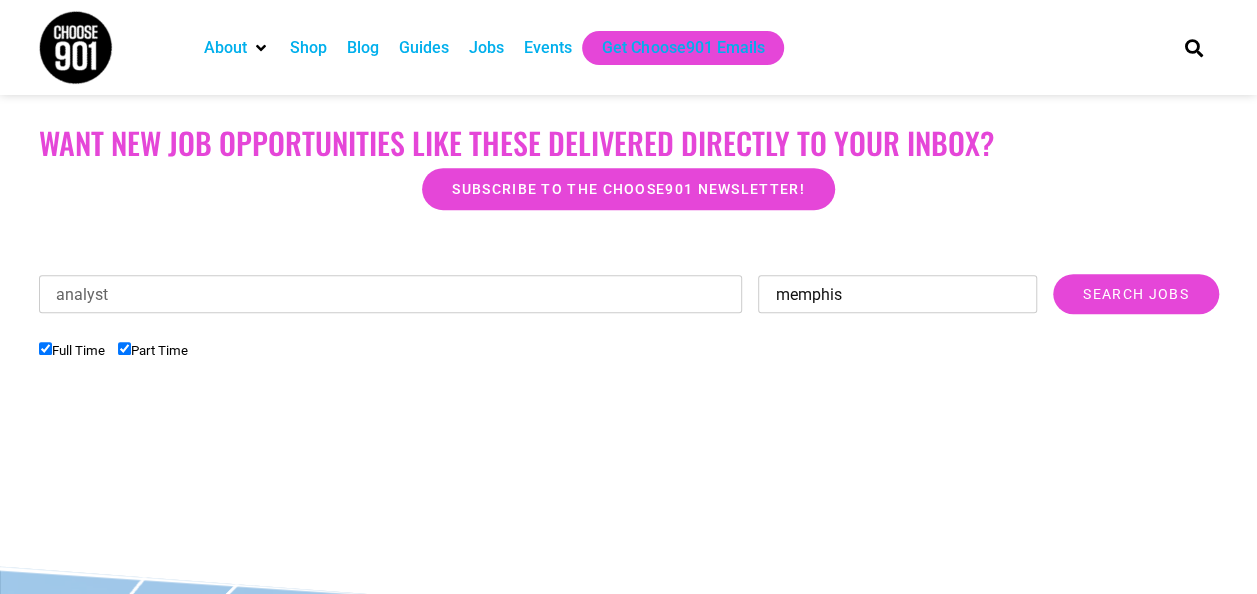 click on "memphis" at bounding box center [897, 294] 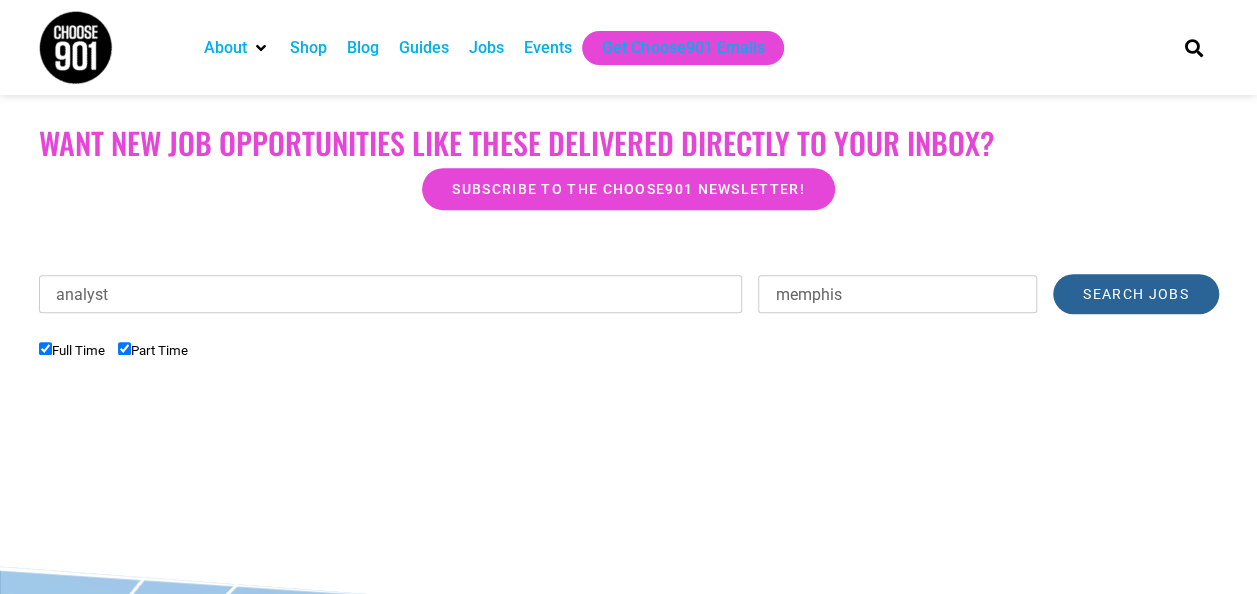 click on "Search Jobs" at bounding box center (1135, 294) 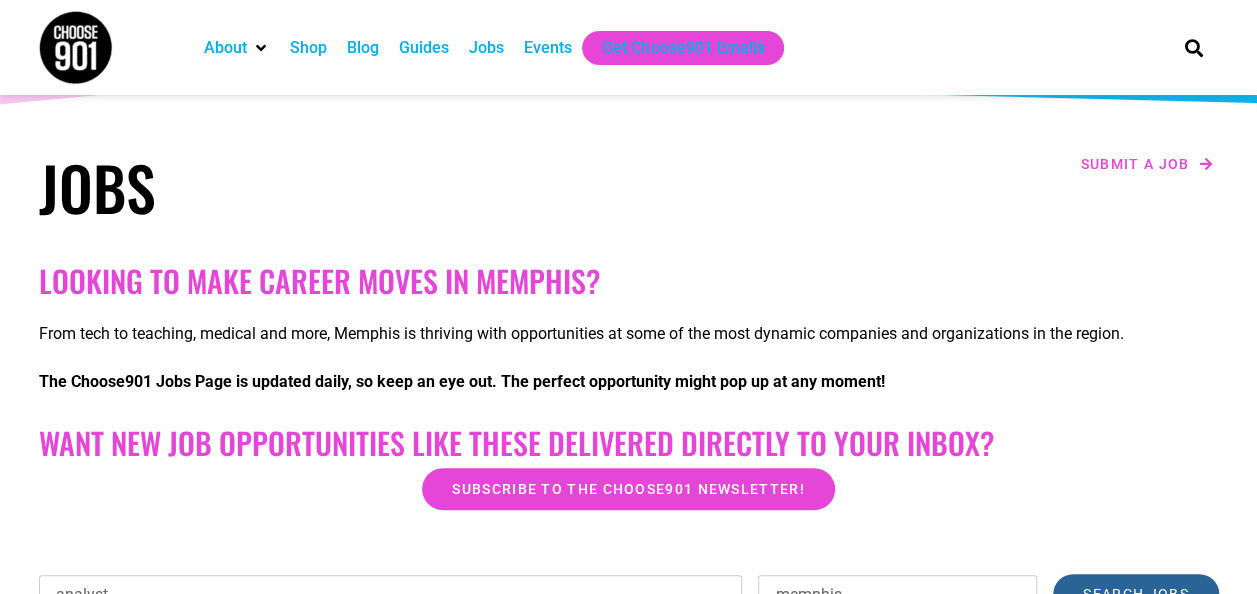 scroll, scrollTop: 284, scrollLeft: 0, axis: vertical 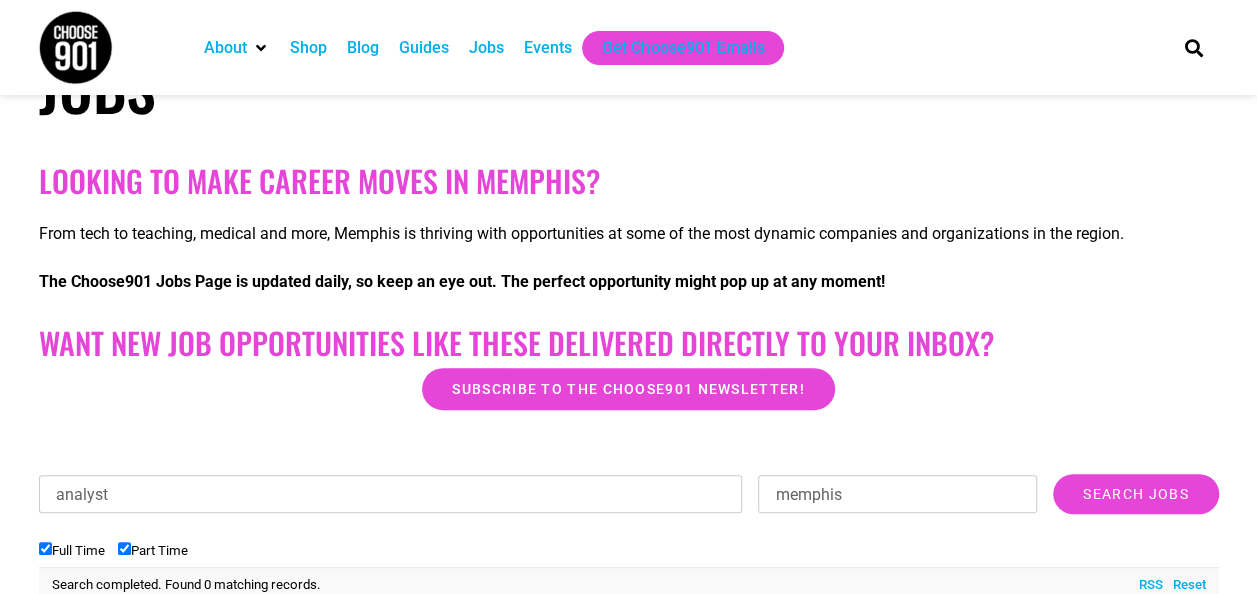 click on "Events" at bounding box center [548, 48] 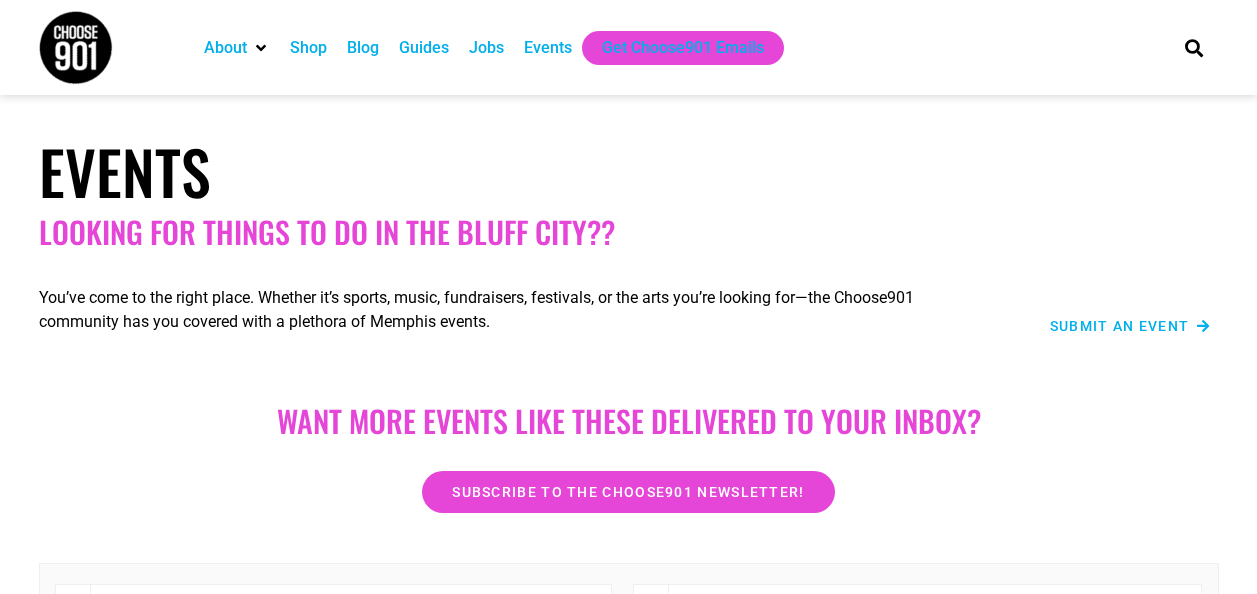 scroll, scrollTop: 0, scrollLeft: 0, axis: both 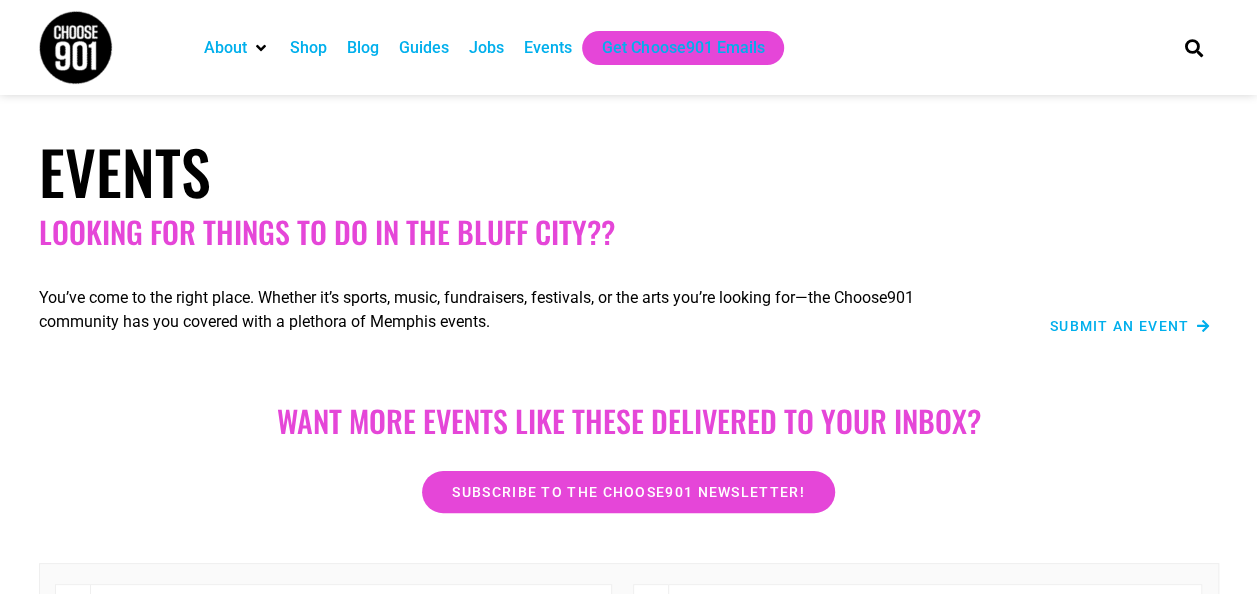 click on "Shop" at bounding box center [308, 48] 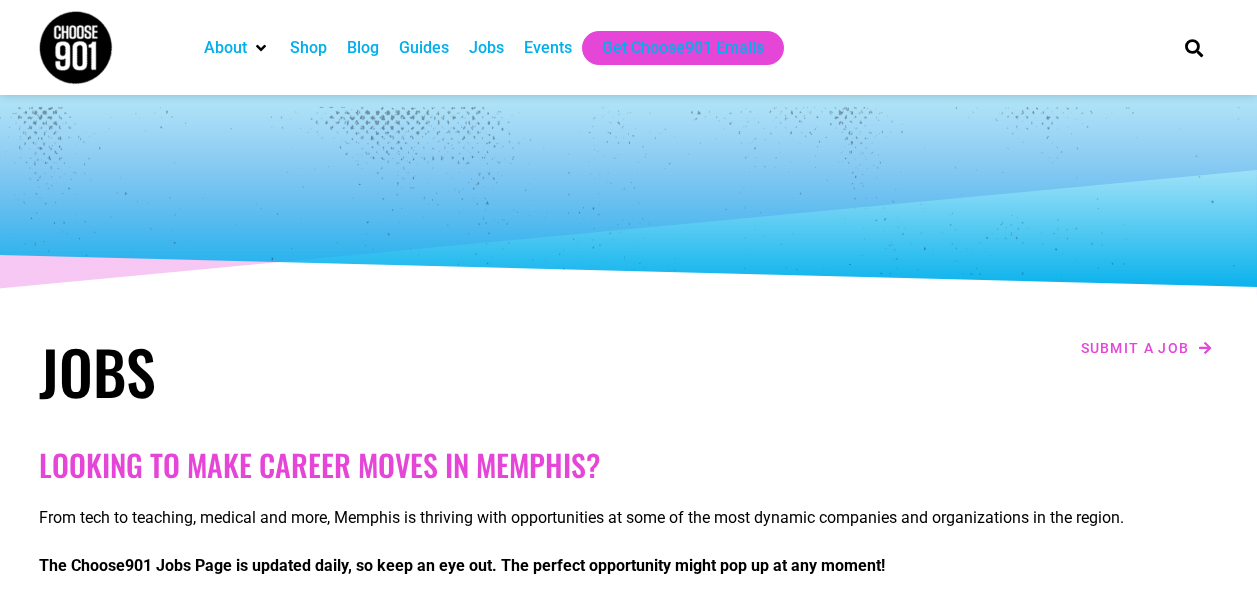 scroll, scrollTop: 0, scrollLeft: 0, axis: both 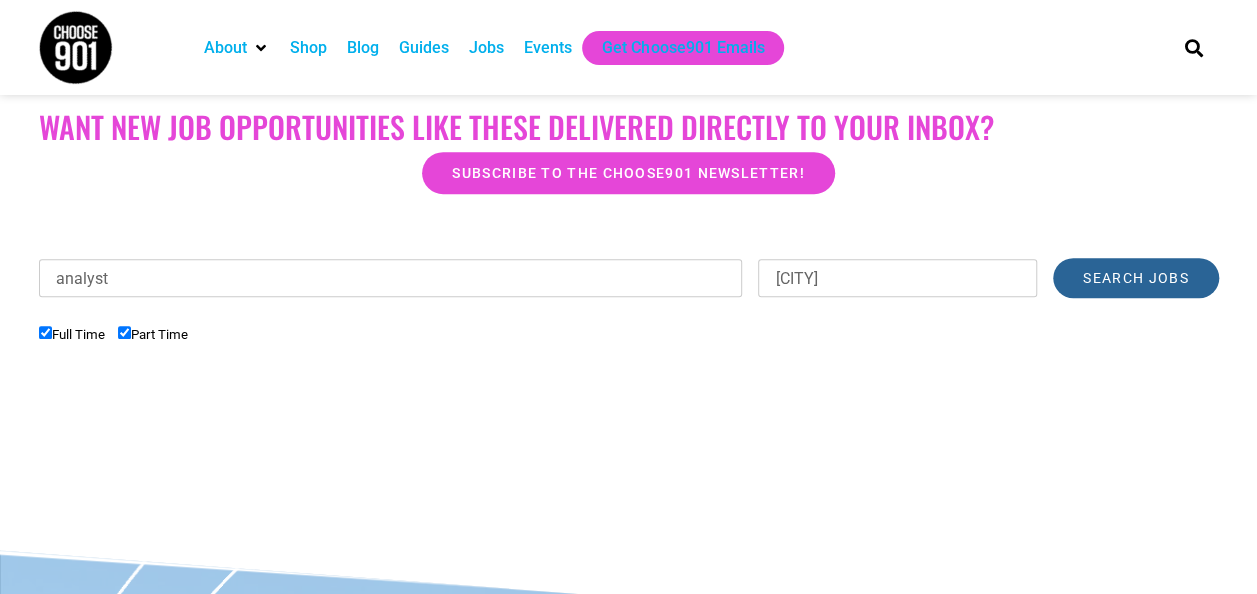 click on "Search Jobs" at bounding box center [1135, 278] 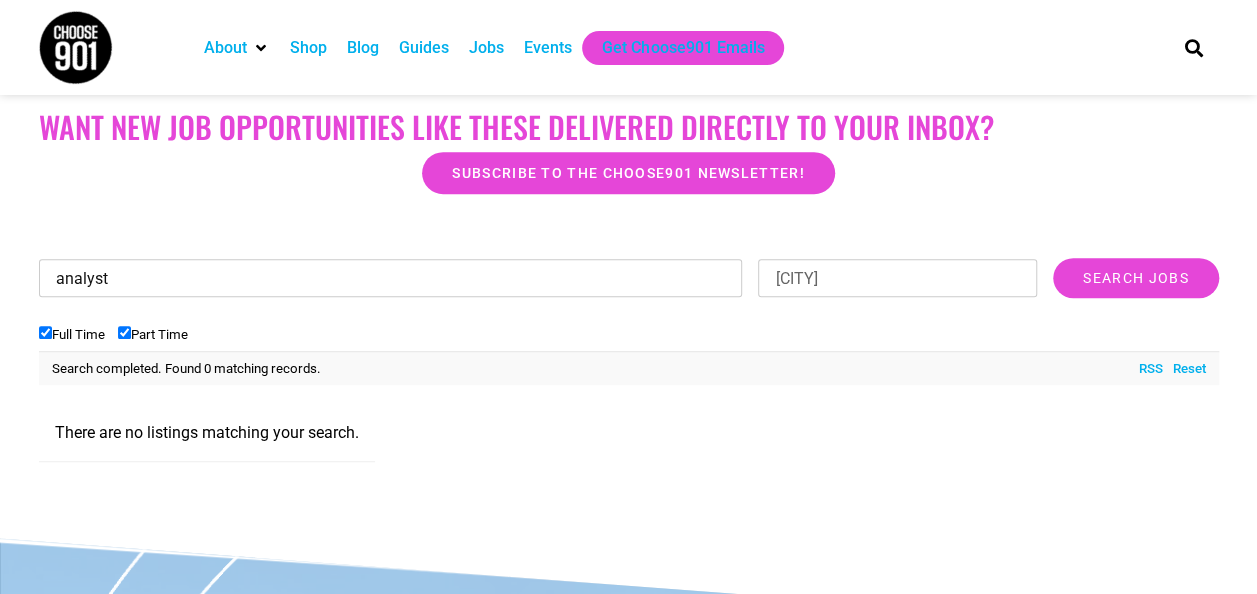 click on "analyst" at bounding box center (391, 278) 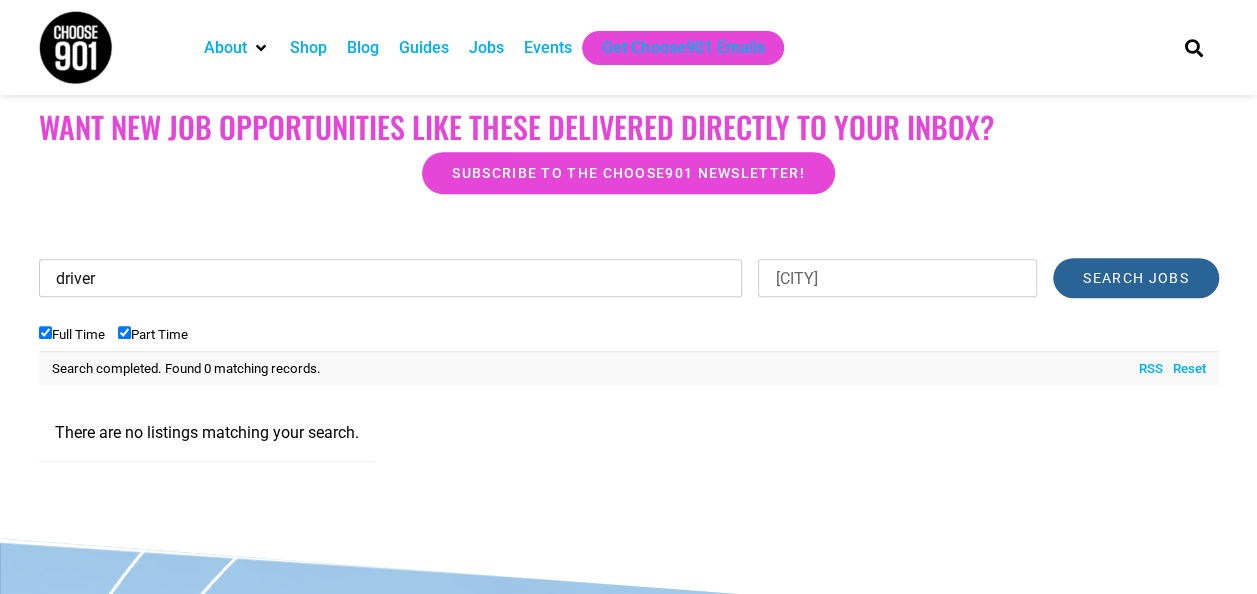 type on "driver" 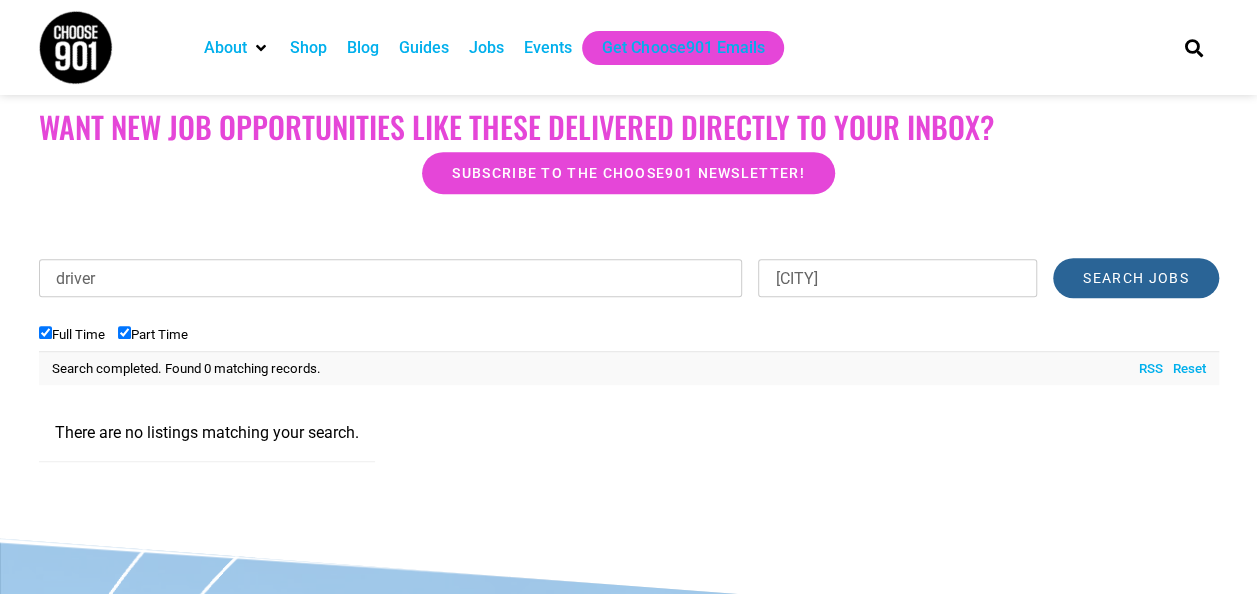 click on "Search Jobs" at bounding box center (1135, 278) 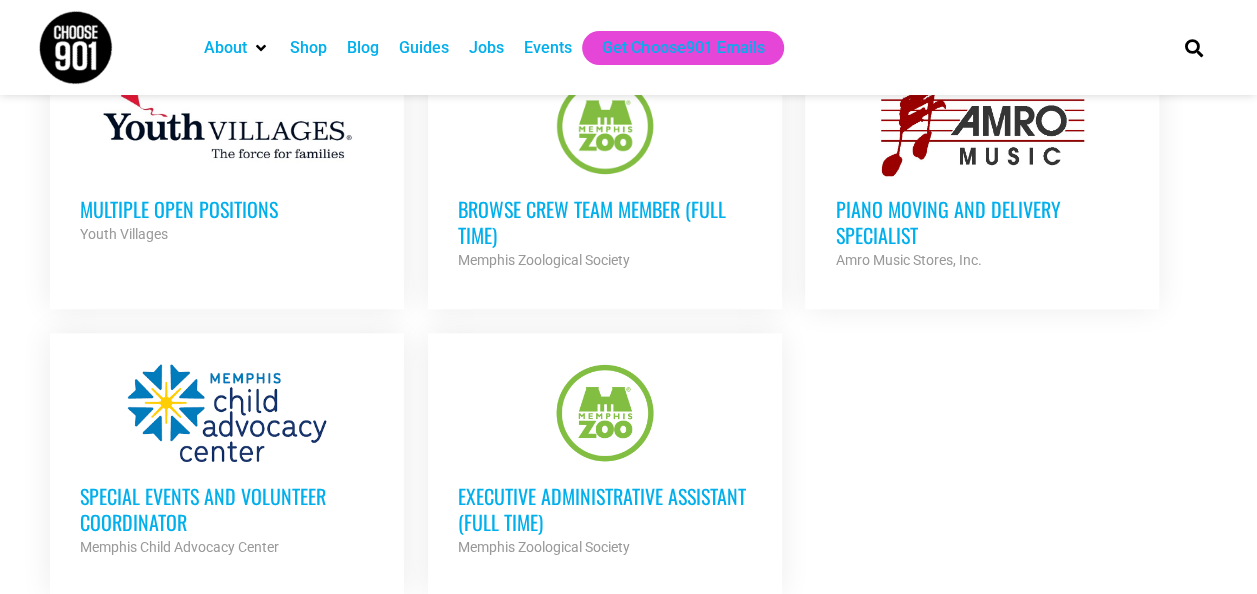 scroll, scrollTop: 1000, scrollLeft: 0, axis: vertical 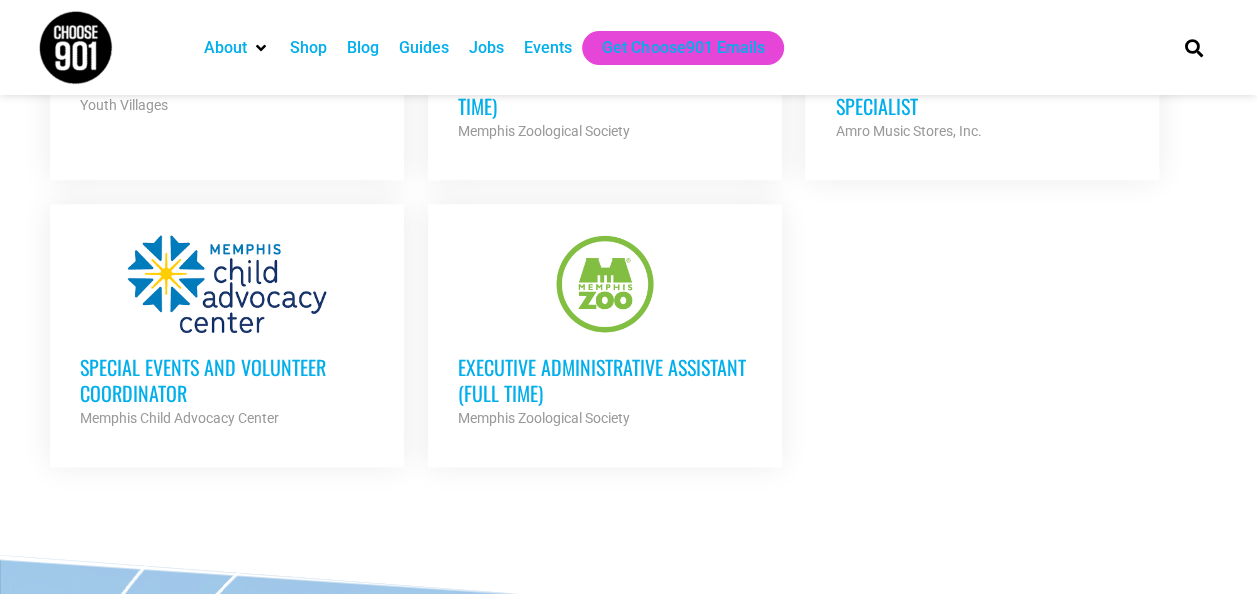 click on "Executive Administrative Assistant (Full Time)" at bounding box center [605, 380] 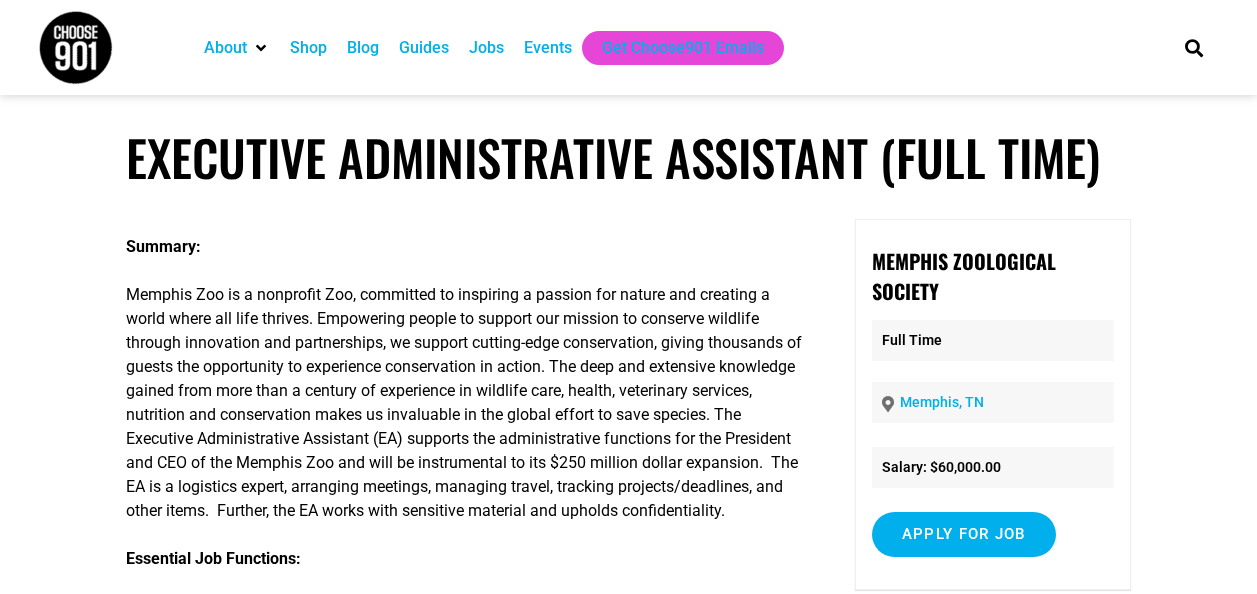 scroll, scrollTop: 0, scrollLeft: 0, axis: both 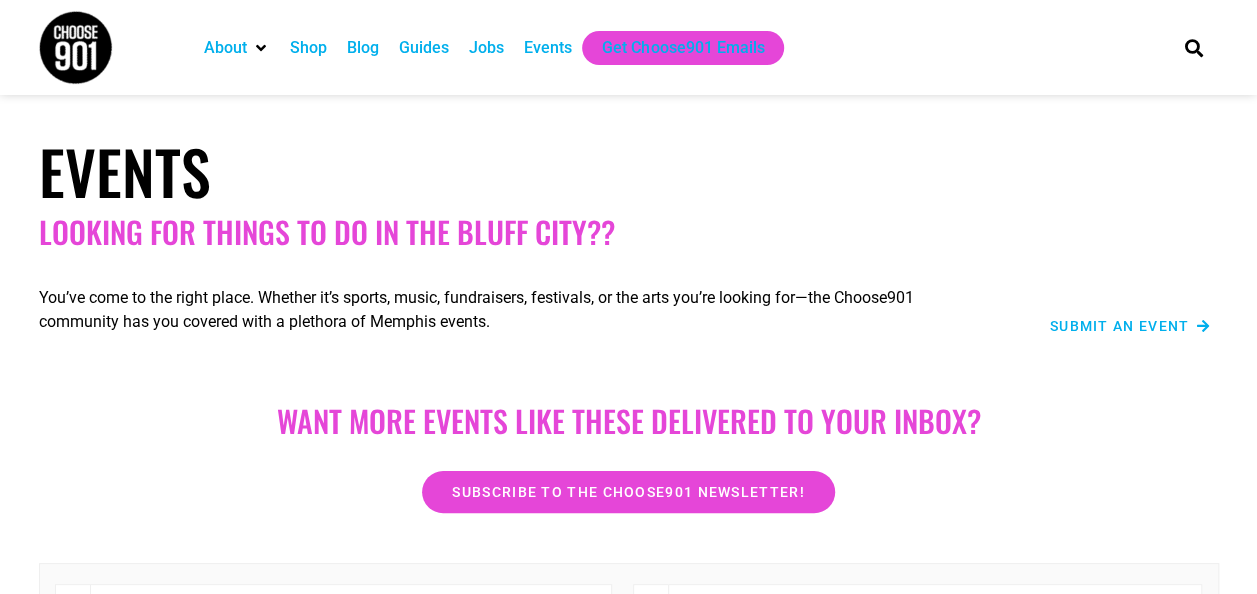click on "Jobs" at bounding box center [486, 48] 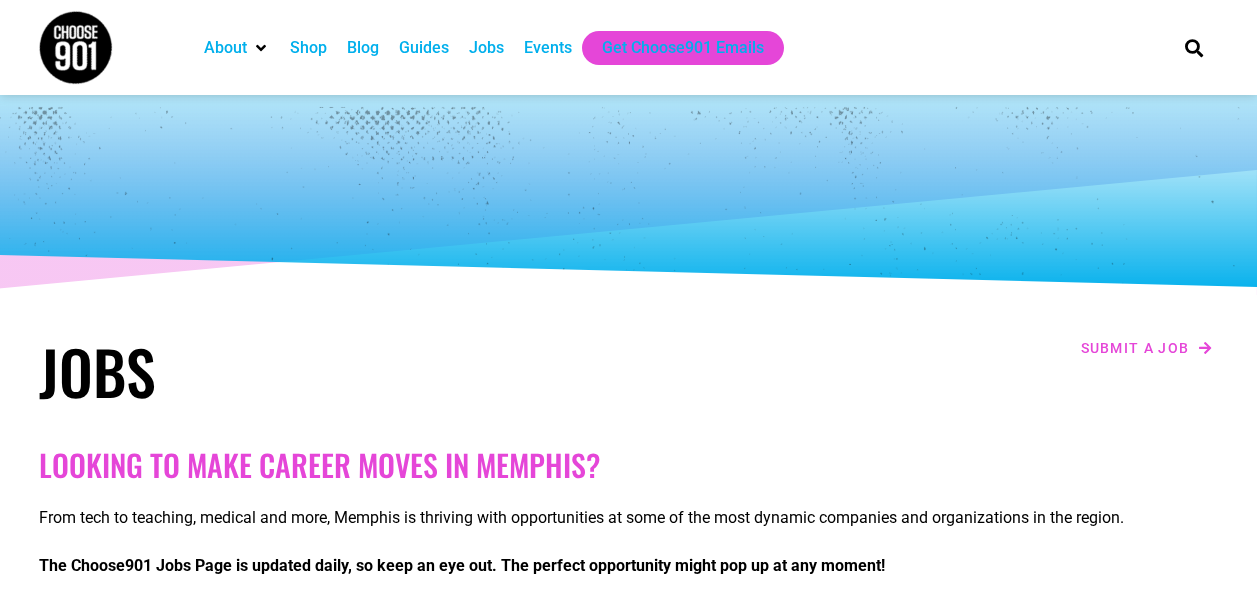 scroll, scrollTop: 0, scrollLeft: 0, axis: both 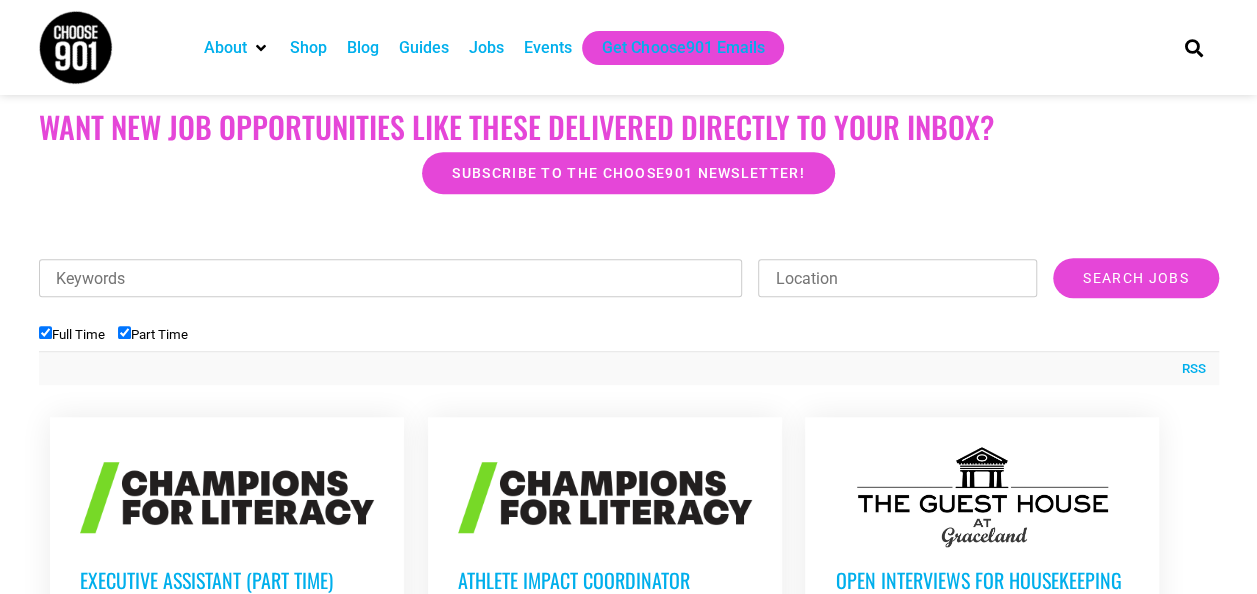 click on "Keywords" at bounding box center [391, 278] 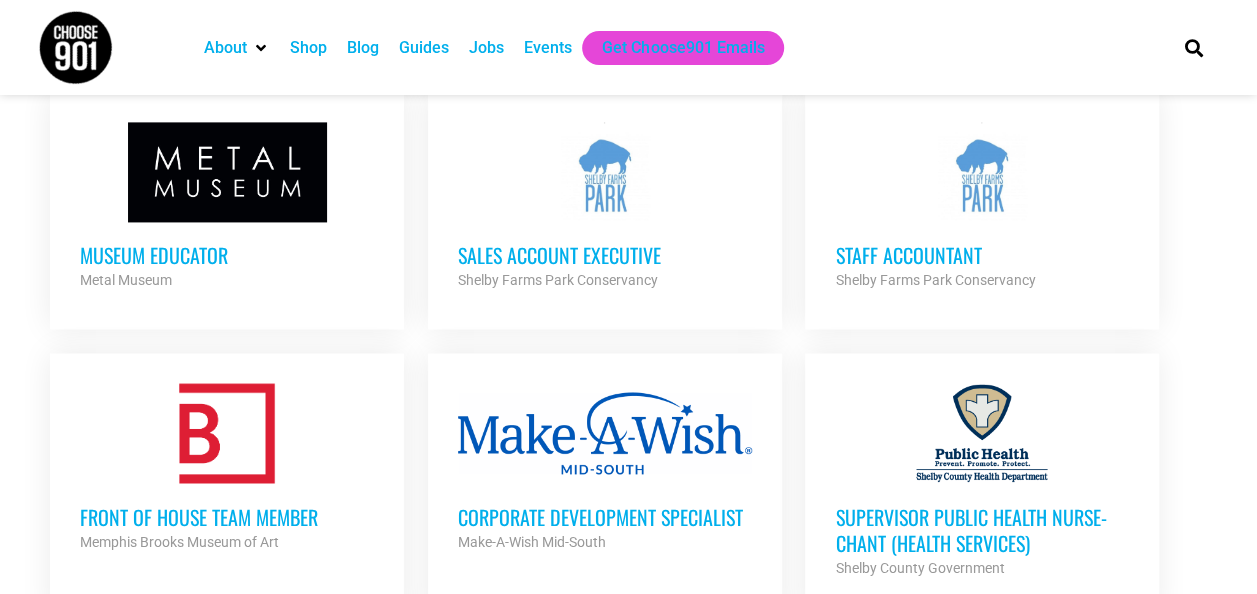 scroll, scrollTop: 1400, scrollLeft: 0, axis: vertical 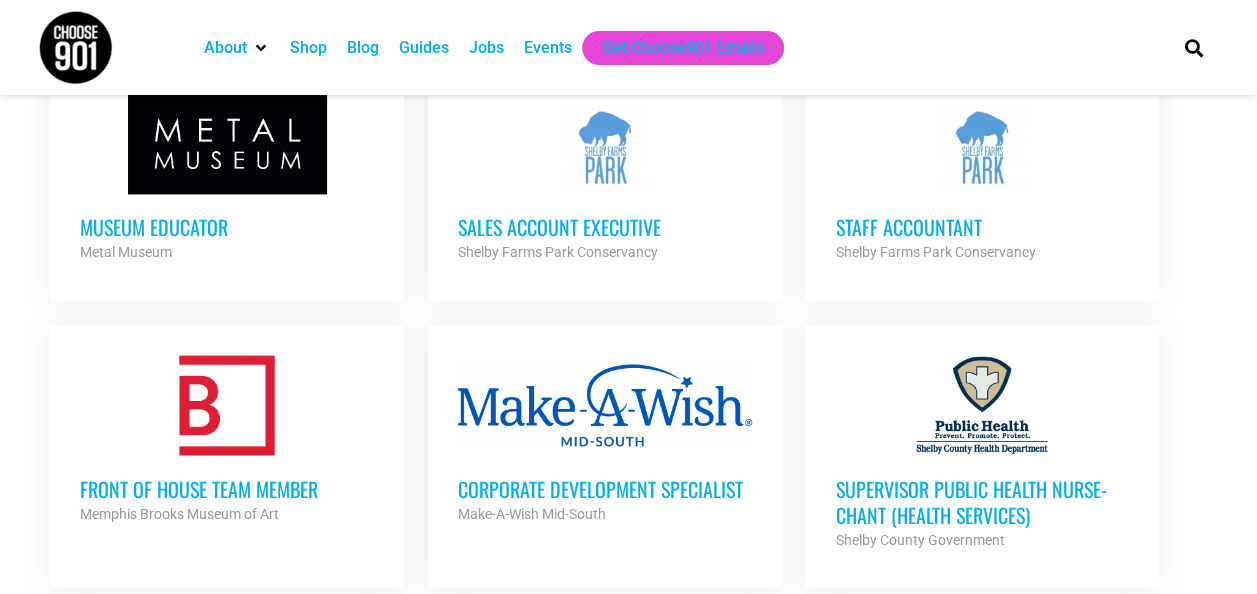 click on "Sales Account Executive" at bounding box center [605, 227] 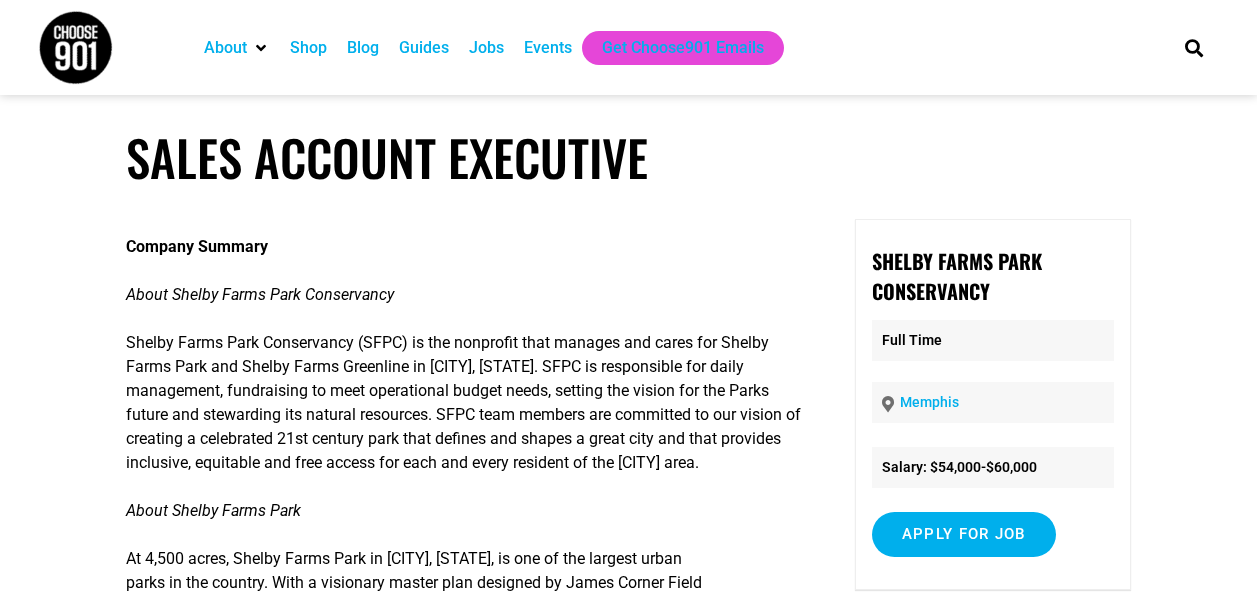 scroll, scrollTop: 0, scrollLeft: 0, axis: both 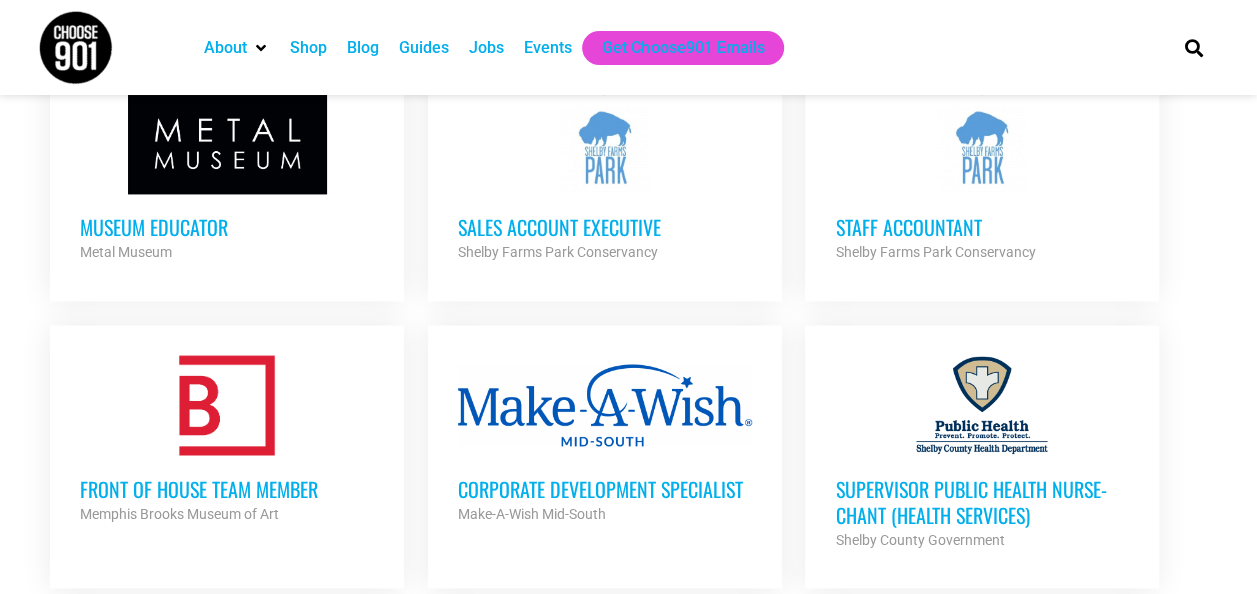 click on "Staff Accountant" at bounding box center [982, 227] 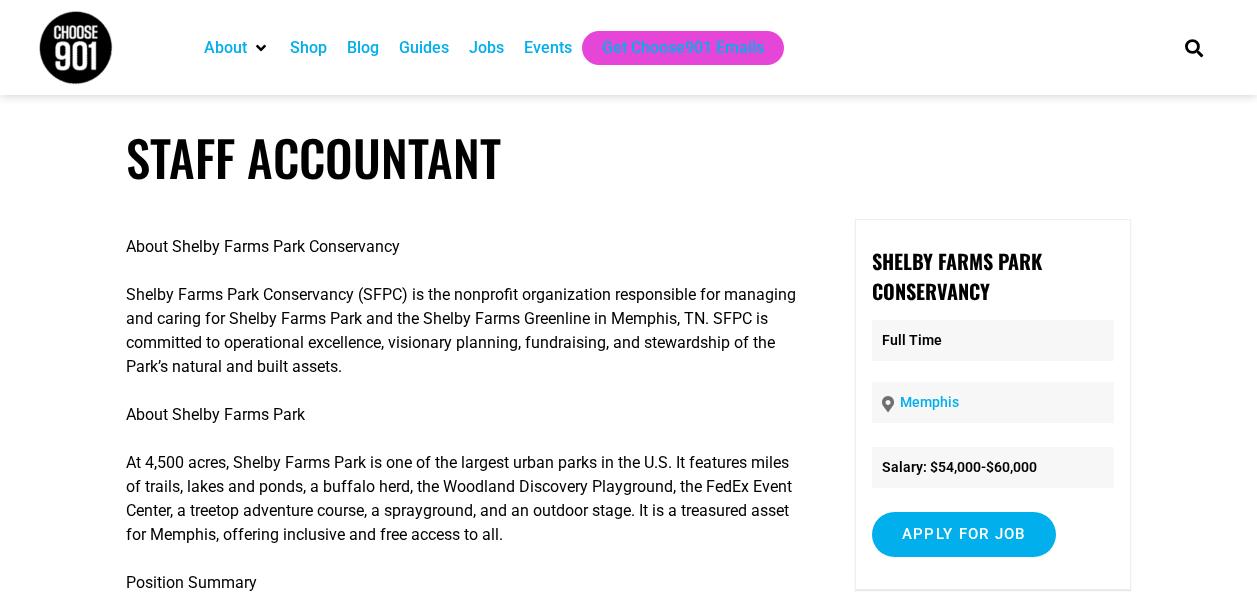 scroll, scrollTop: 0, scrollLeft: 0, axis: both 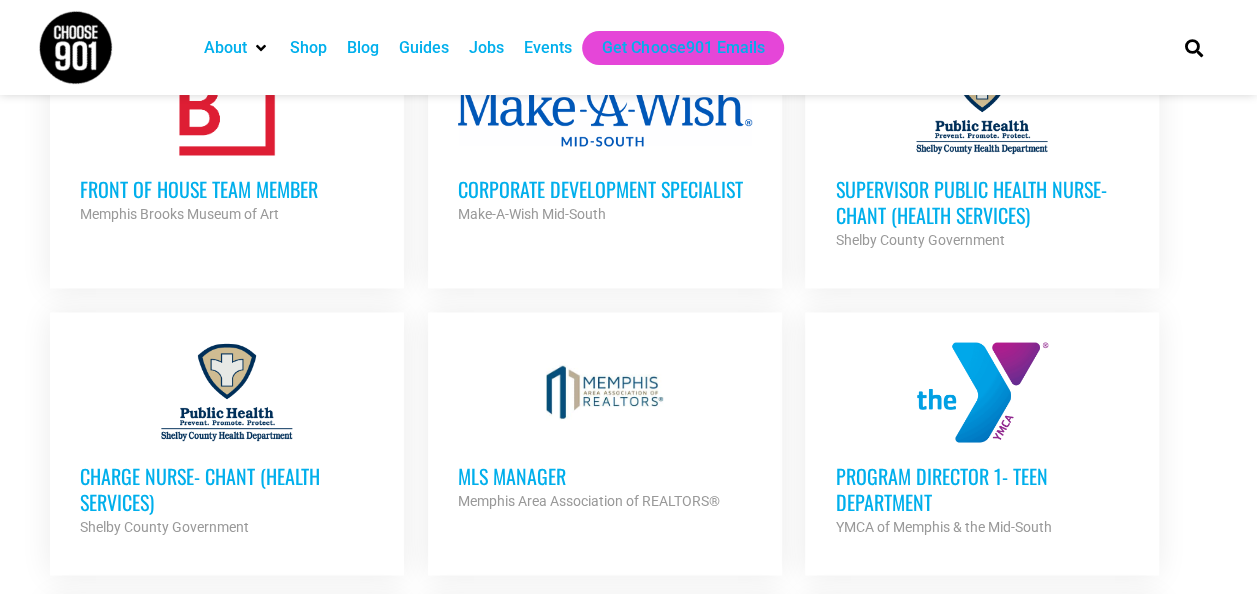 click on "Front of House Team Member" at bounding box center [227, 188] 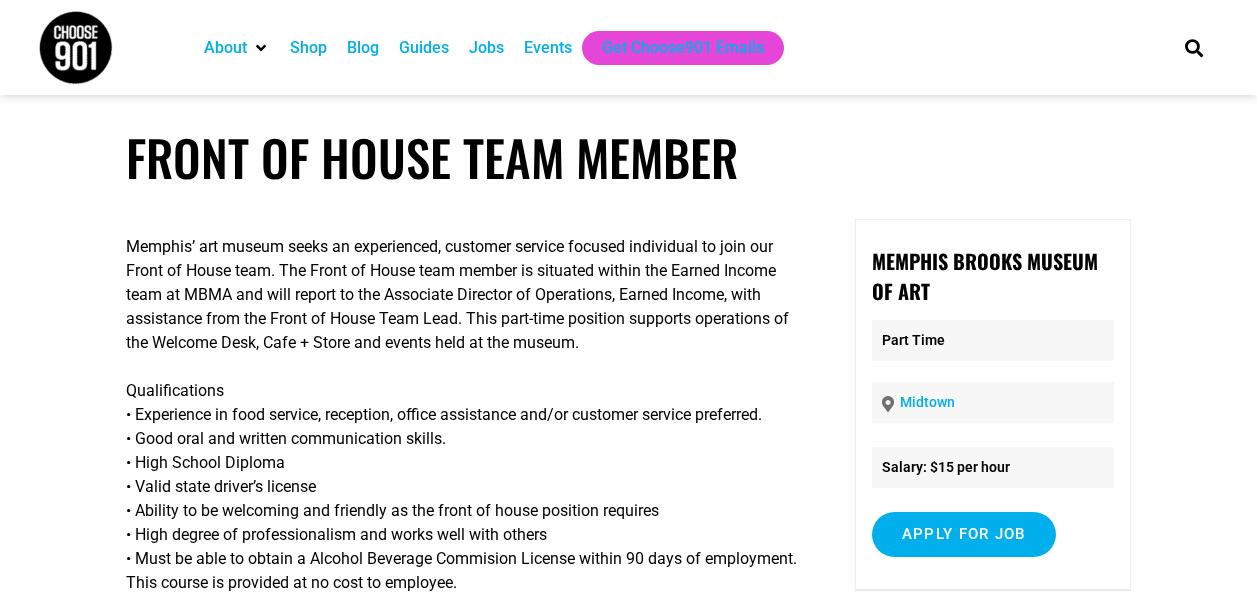 scroll, scrollTop: 0, scrollLeft: 0, axis: both 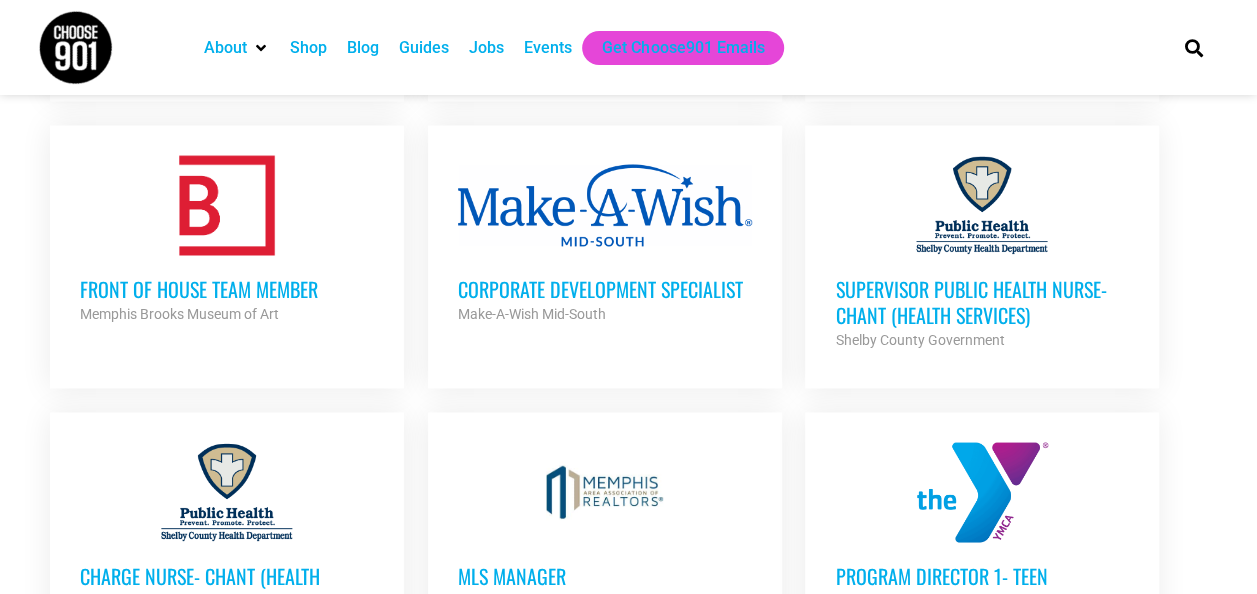 click on "Corporate Development Specialist" at bounding box center [605, 288] 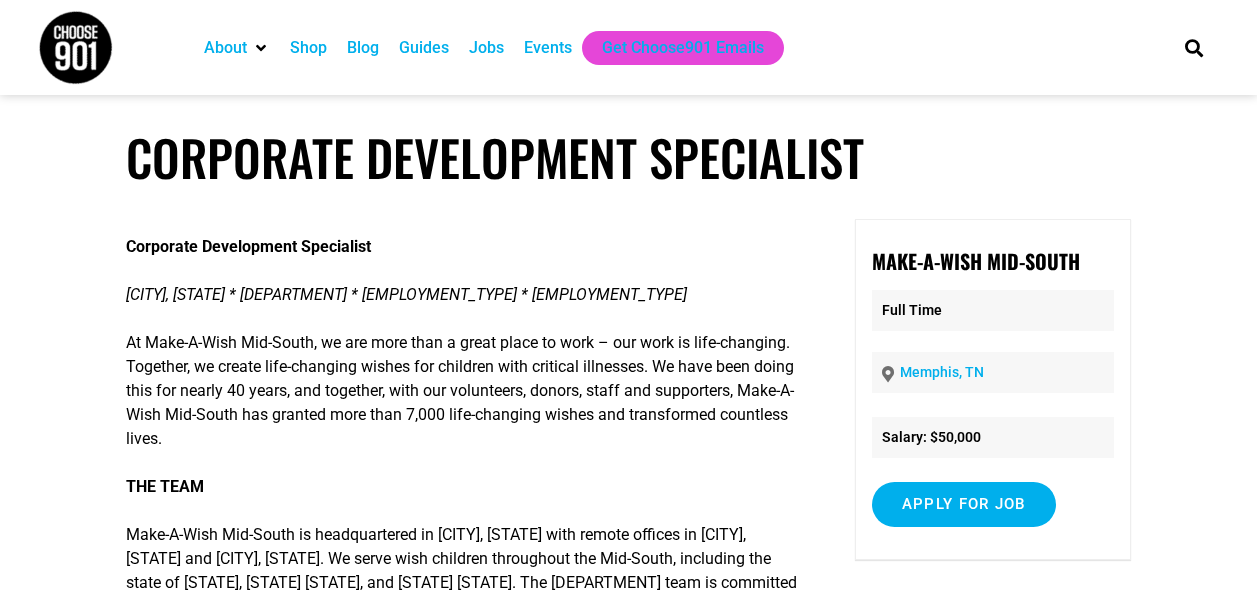 scroll, scrollTop: 0, scrollLeft: 0, axis: both 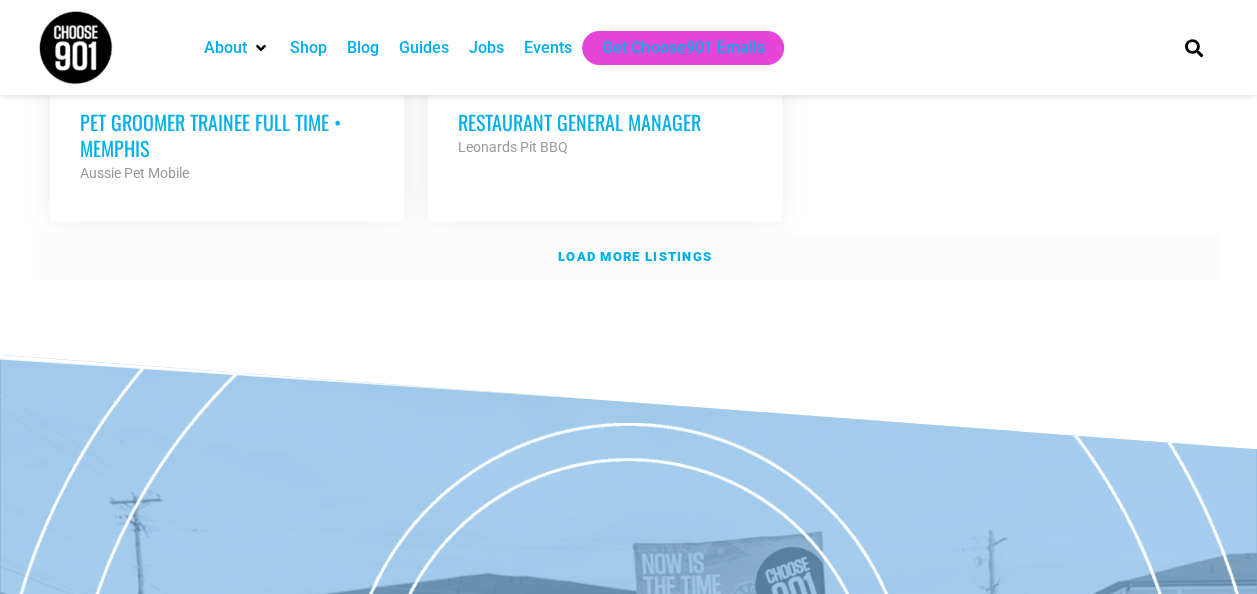 click on "Load more listings" at bounding box center [635, 256] 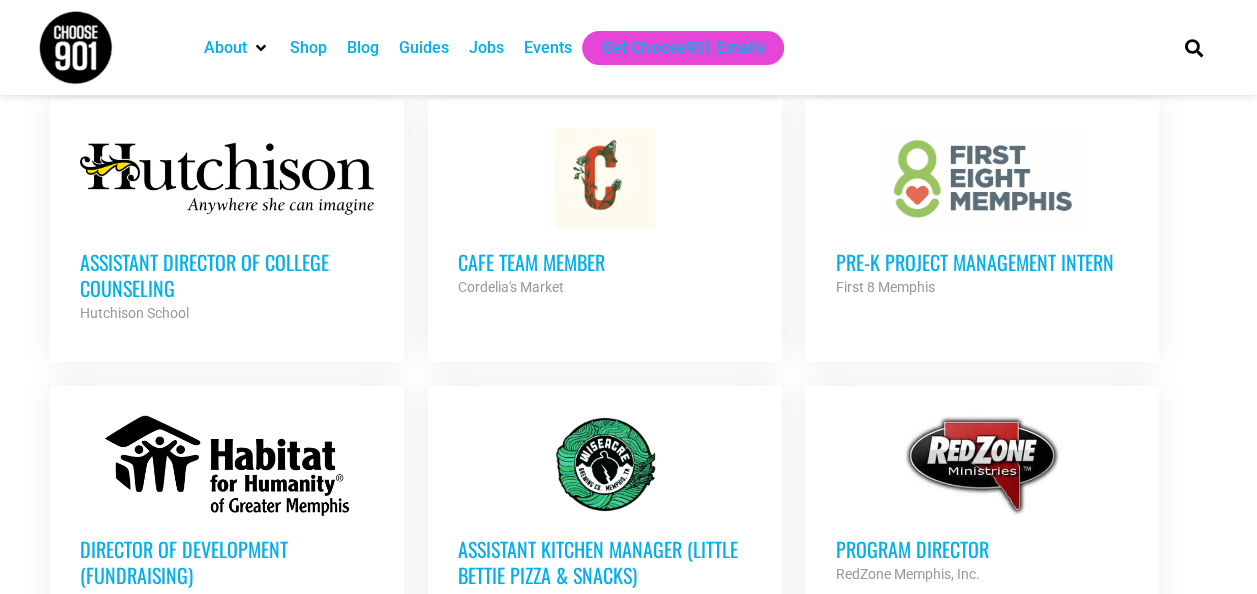 scroll, scrollTop: 2700, scrollLeft: 0, axis: vertical 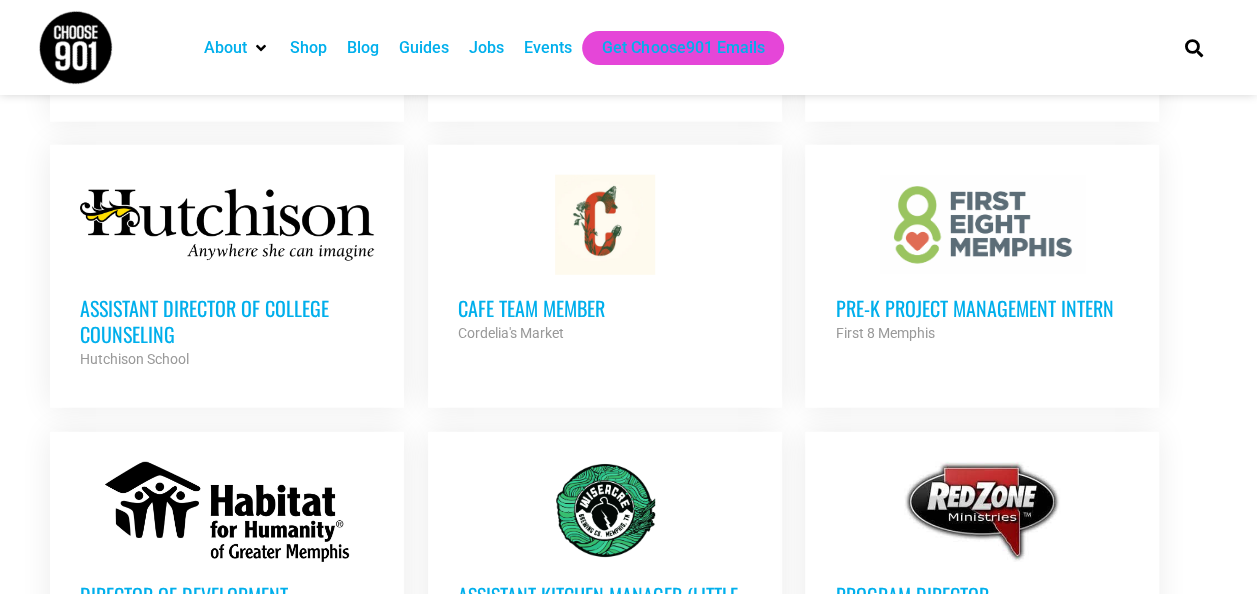 click on "Assistant Director of College Counseling" at bounding box center [227, 321] 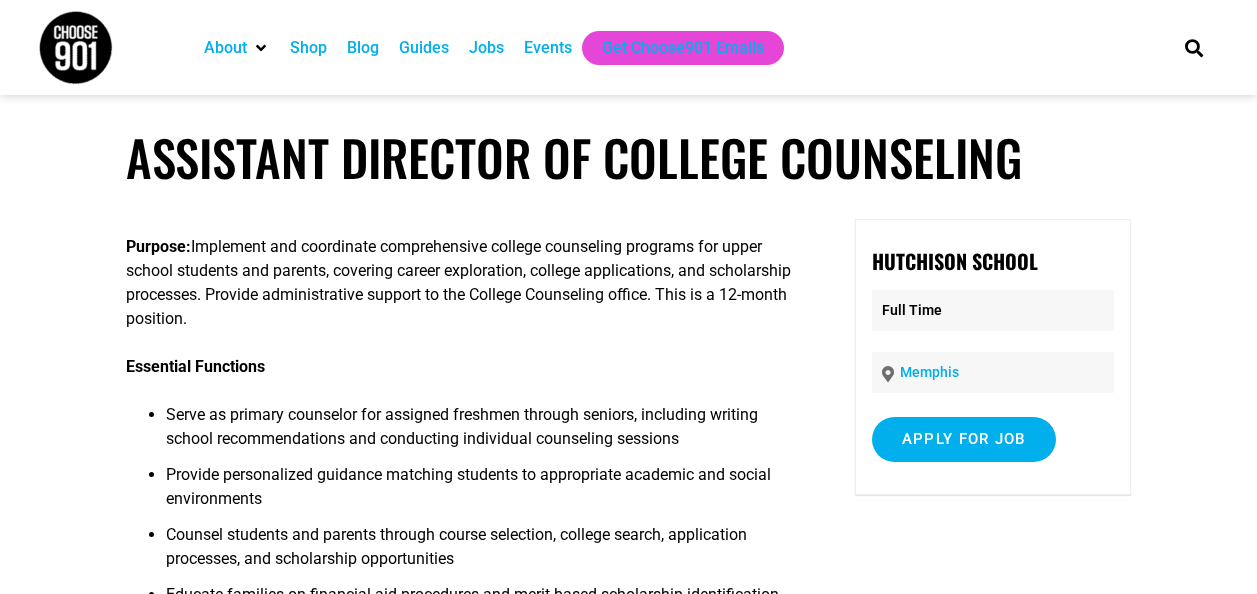 scroll, scrollTop: 0, scrollLeft: 0, axis: both 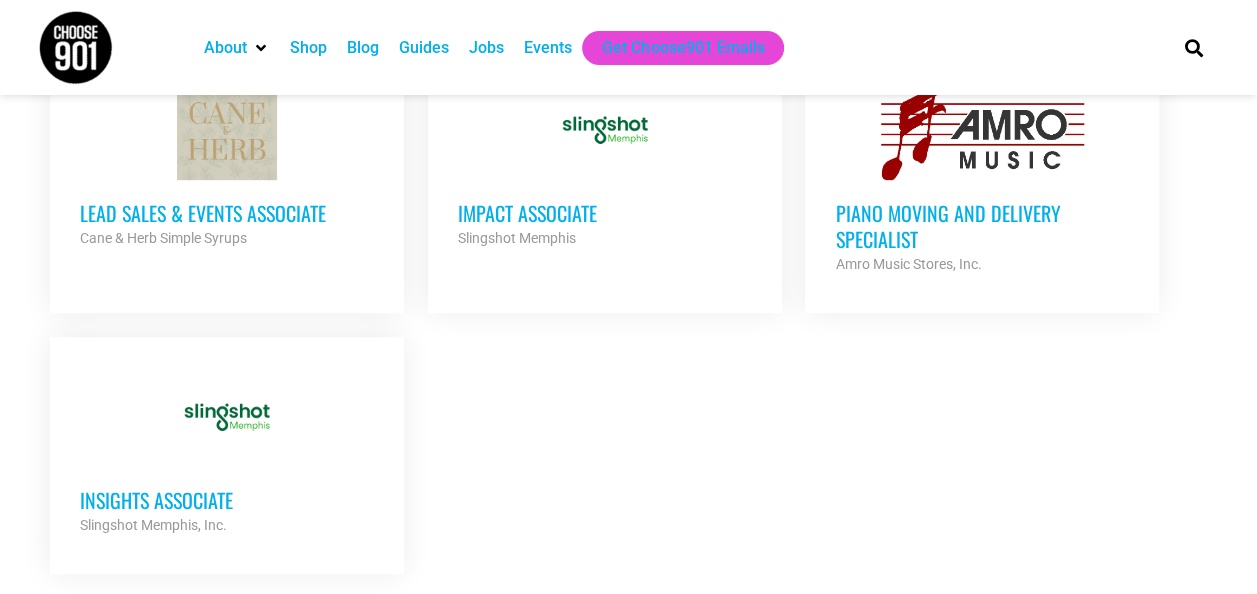 click on "Impact Associate" at bounding box center (605, 213) 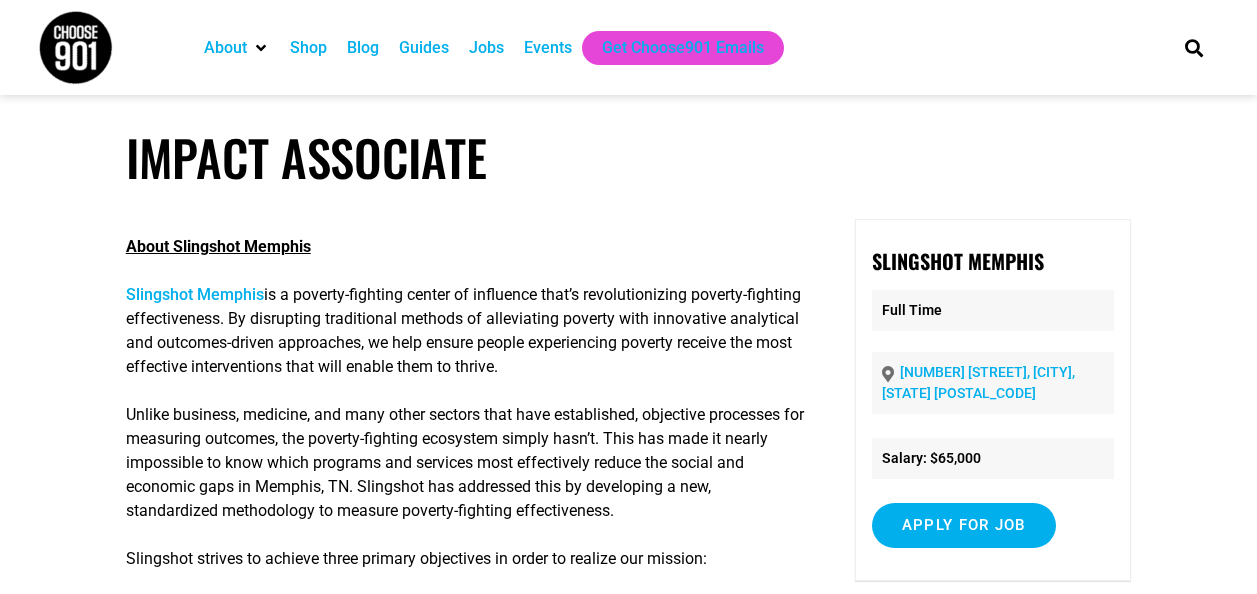scroll, scrollTop: 0, scrollLeft: 0, axis: both 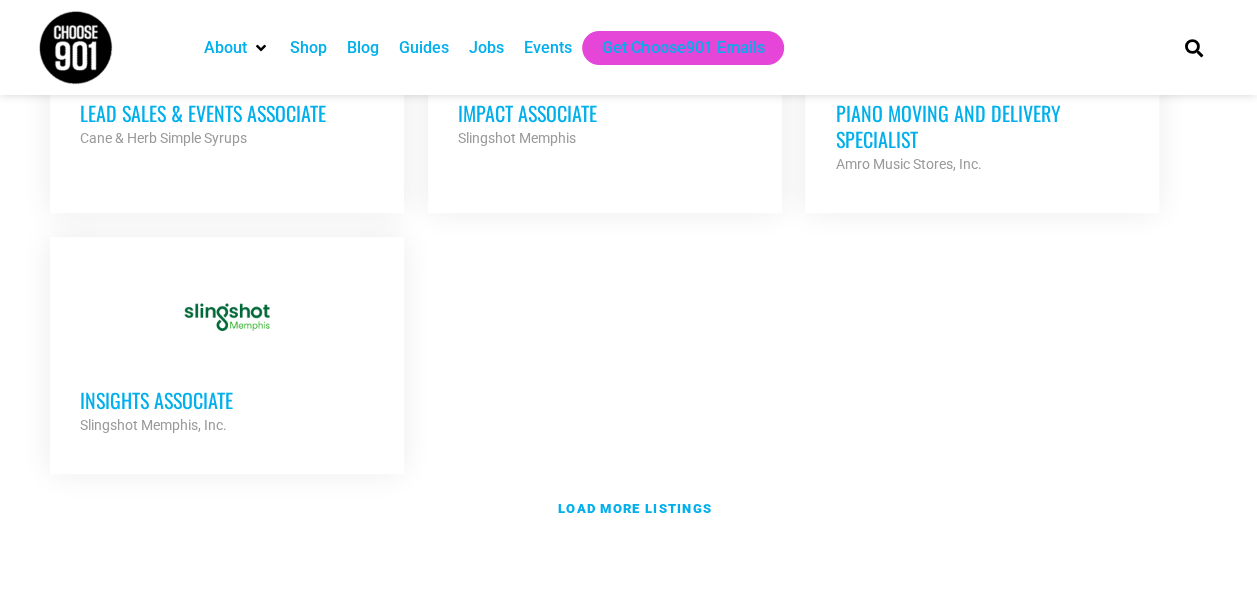 click on "Insights Associate" at bounding box center [227, 400] 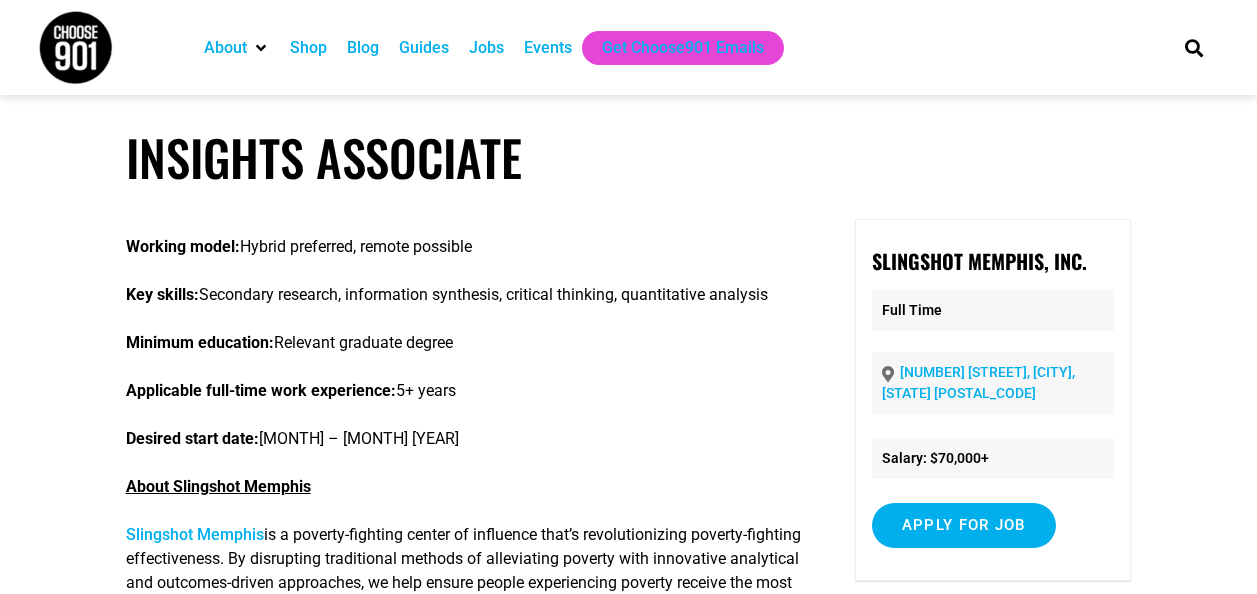 scroll, scrollTop: 0, scrollLeft: 0, axis: both 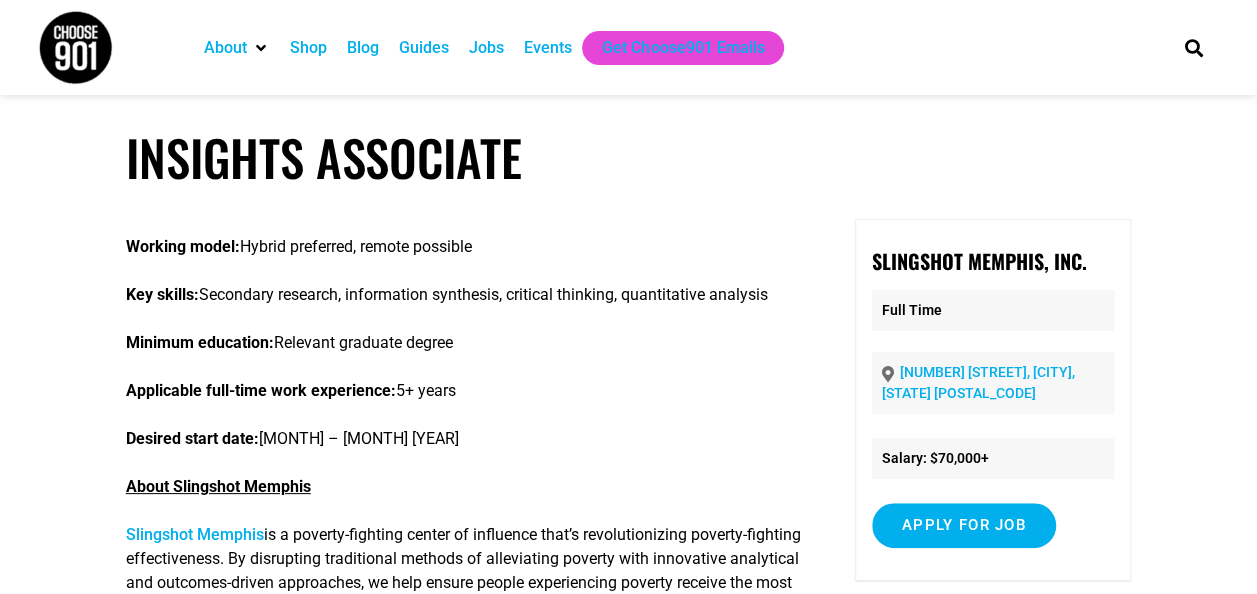 click on "Working model:  Hybrid preferred, remote possible
Key skills:  Secondary research, information synthesis, critical thinking, quantitative analysis
Minimum education:  Relevant graduate degree
Applicable full-time work experience:  5+ years
Desired start date:  July – September 2025
About Slingshot Memphis
Slingshot Memphis  is a poverty-fighting center of influence that’s revolutionizing poverty-fighting effectiveness. By disrupting traditional methods of alleviating poverty with innovative analytical and outcomes-driven approaches, we help ensure people experiencing poverty receive the most effective interventions that will enable them to thrive.
Slingshot strives to achieve three primary objectives in order to realize our mission:
Improve the effectiveness and outcomes of poverty-fighting organizations
Increase the allocation of financial resources to the most effective poverty-fighting efforts
Insights Associate role
Responsibilities" at bounding box center (465, 1509) 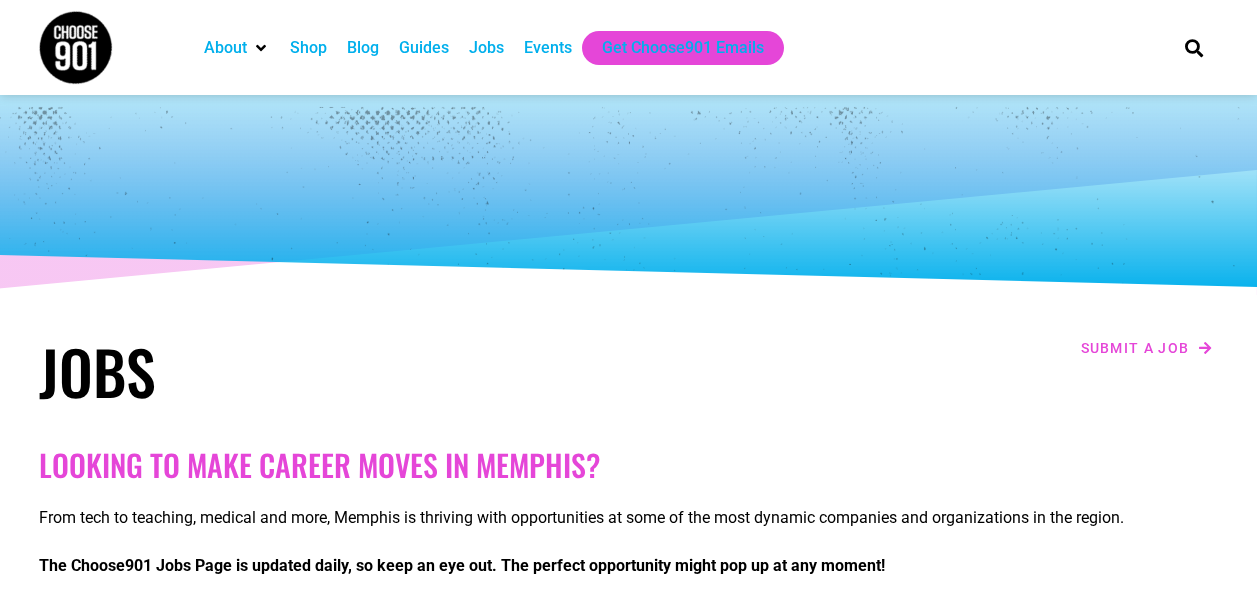 scroll, scrollTop: 4514, scrollLeft: 0, axis: vertical 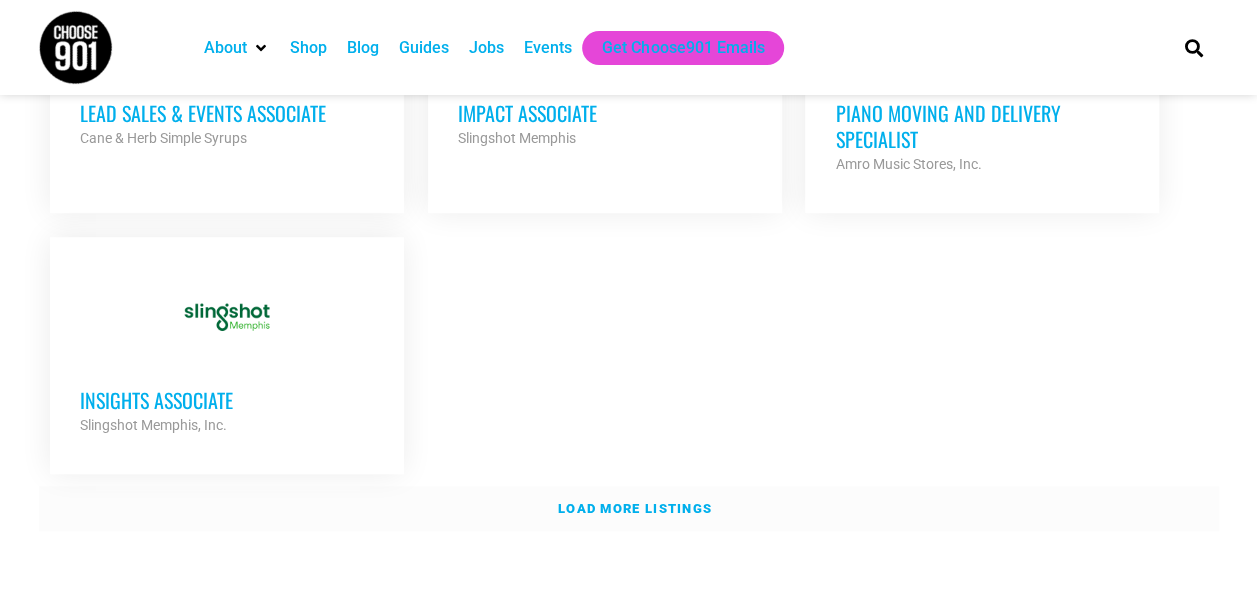 click on "Load more listings" at bounding box center (635, 508) 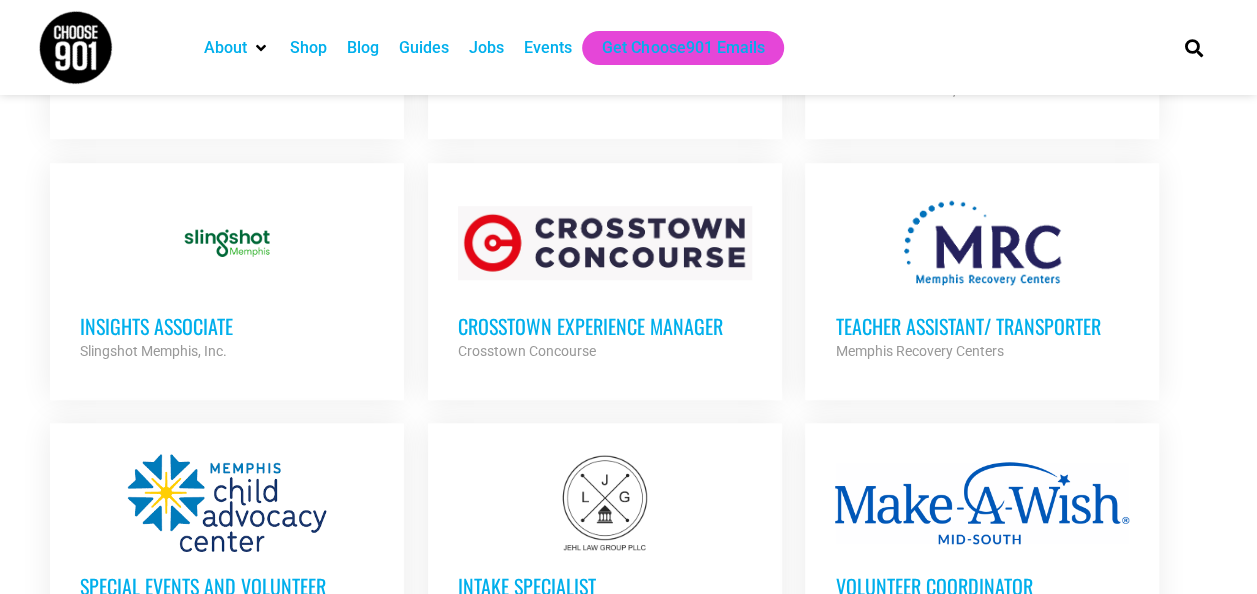 scroll, scrollTop: 4402, scrollLeft: 0, axis: vertical 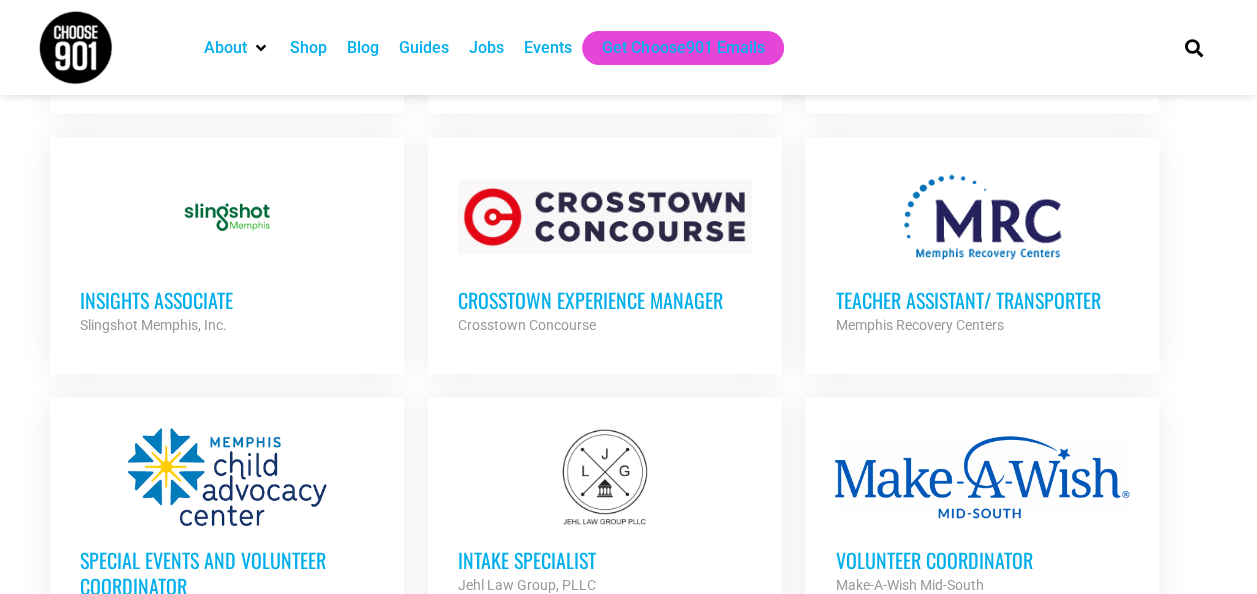 click on "Crosstown Experience Manager" at bounding box center [605, 300] 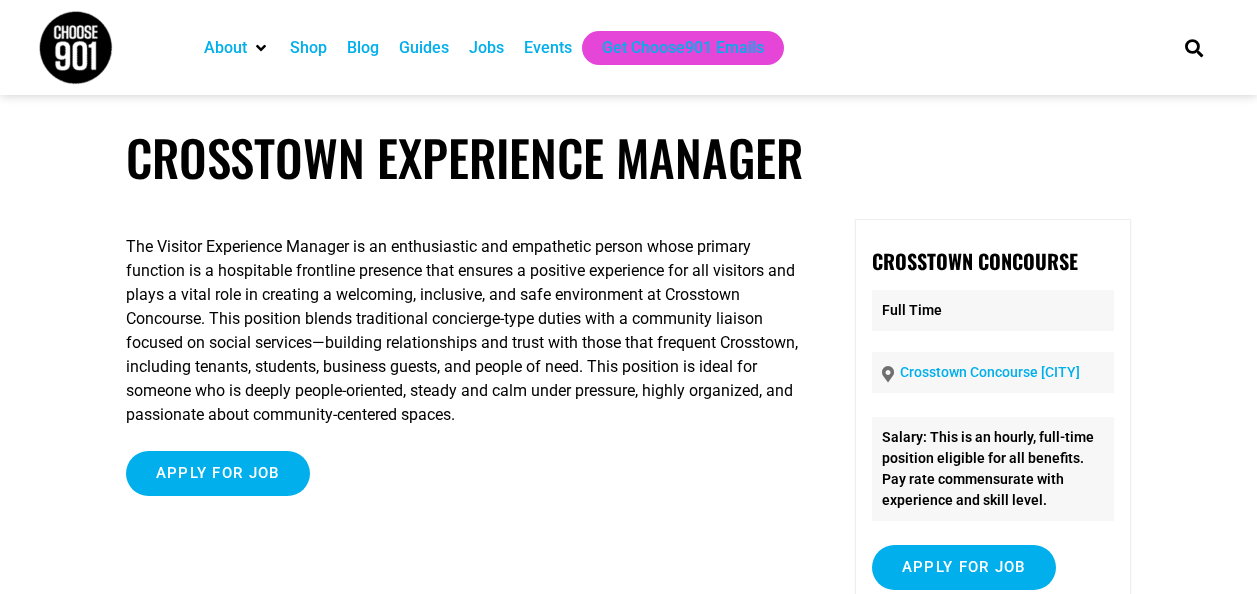 scroll, scrollTop: 0, scrollLeft: 0, axis: both 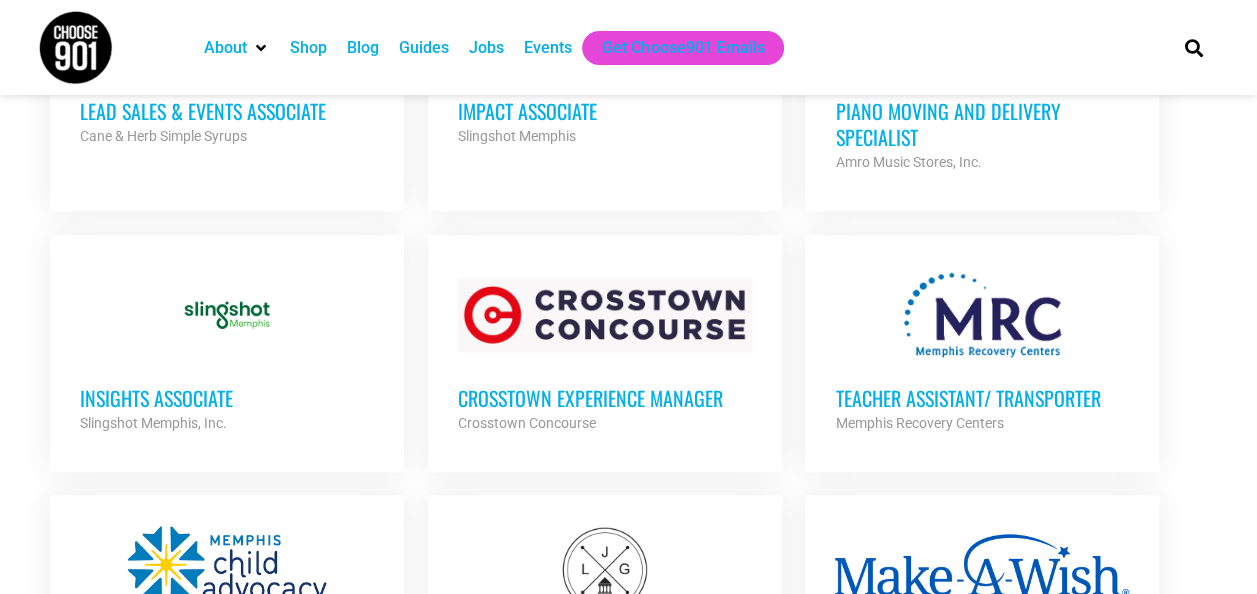 click on "Crosstown Experience Manager" at bounding box center (605, 398) 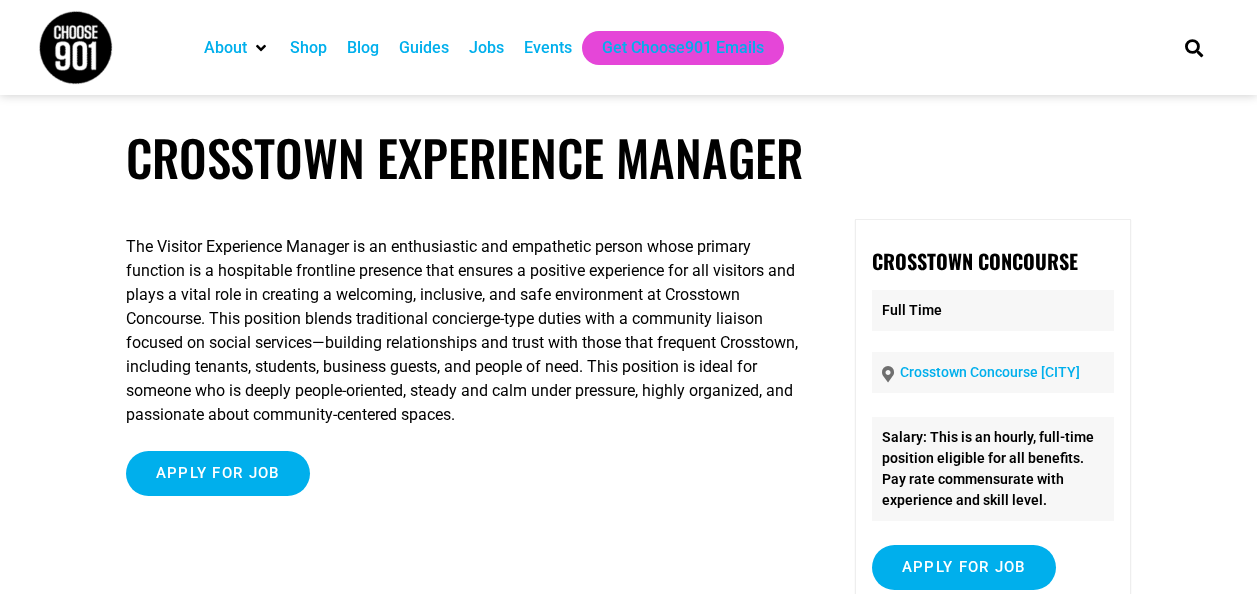 scroll, scrollTop: 0, scrollLeft: 0, axis: both 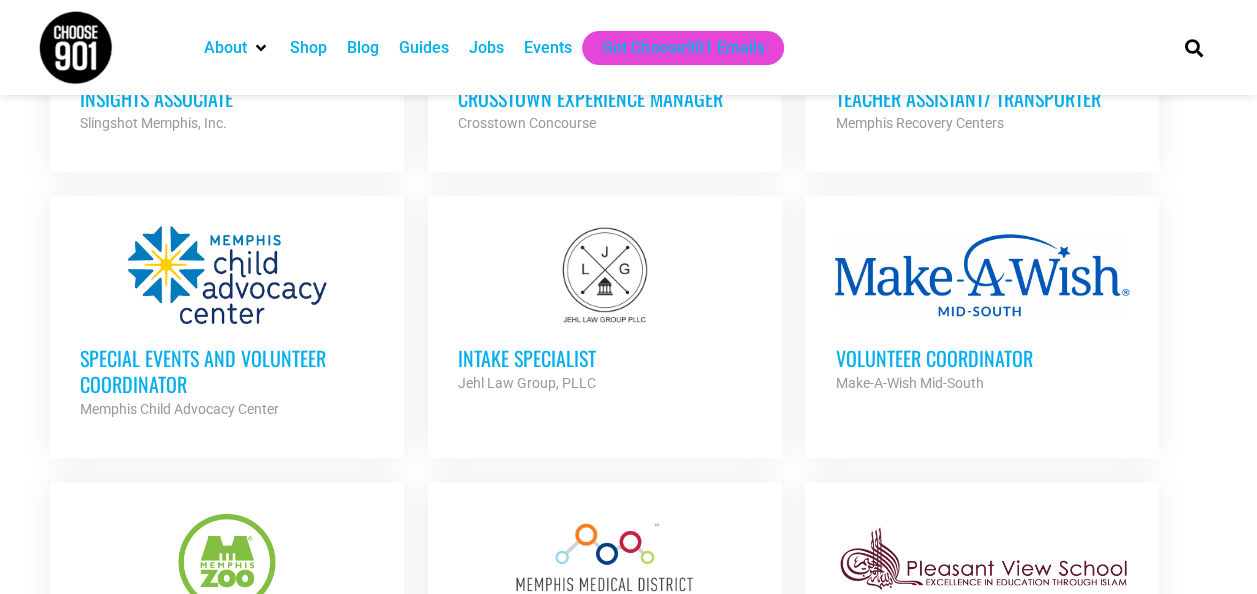 click on "Intake Specialist" at bounding box center [605, 358] 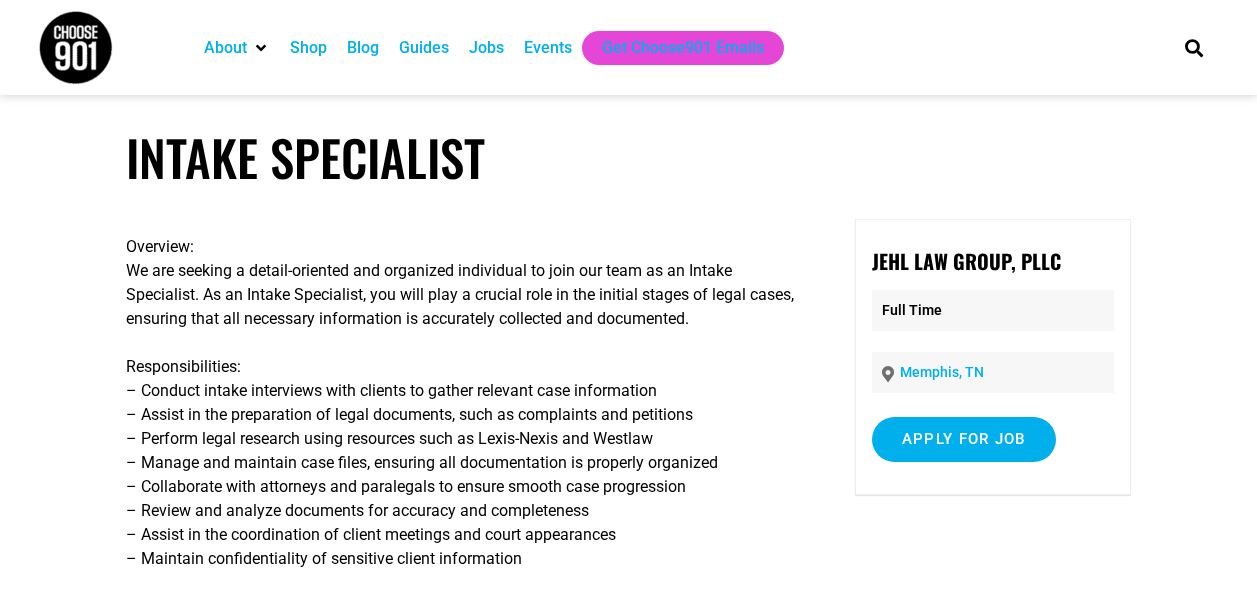 scroll, scrollTop: 0, scrollLeft: 0, axis: both 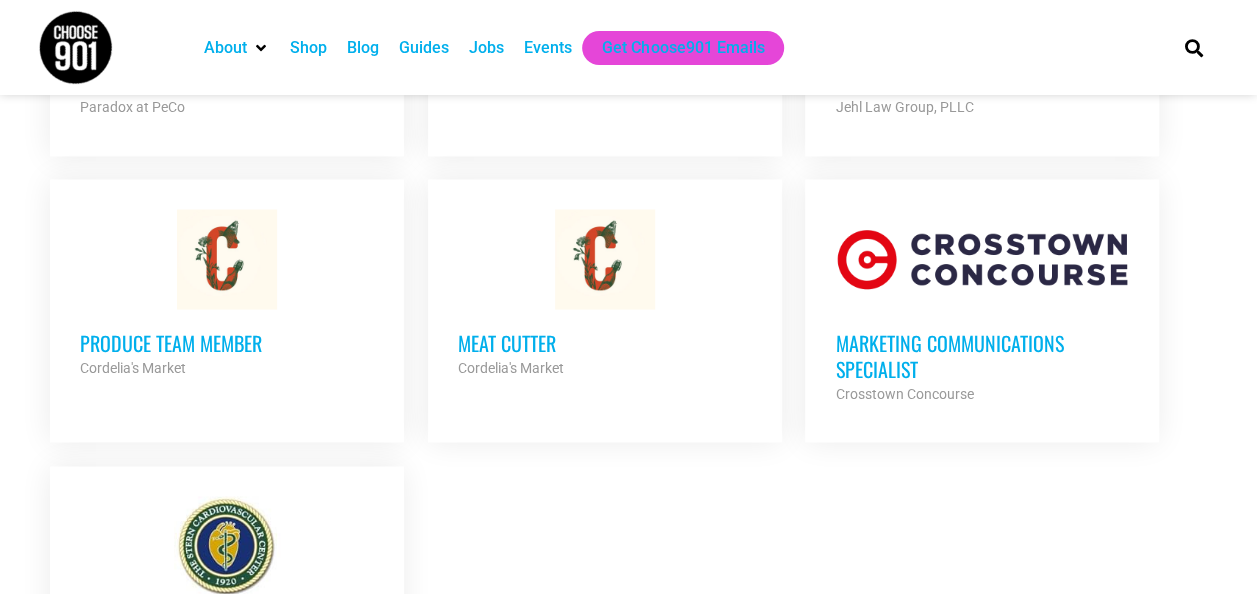 click on "Marketing Communications Specialist" at bounding box center (982, 355) 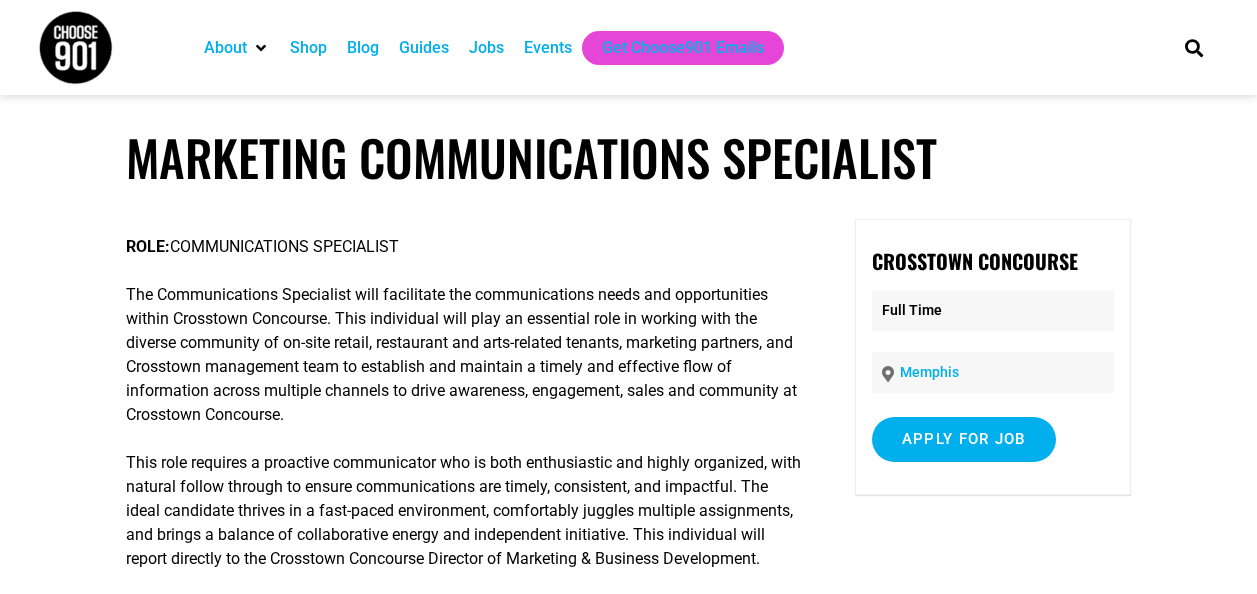 scroll, scrollTop: 0, scrollLeft: 0, axis: both 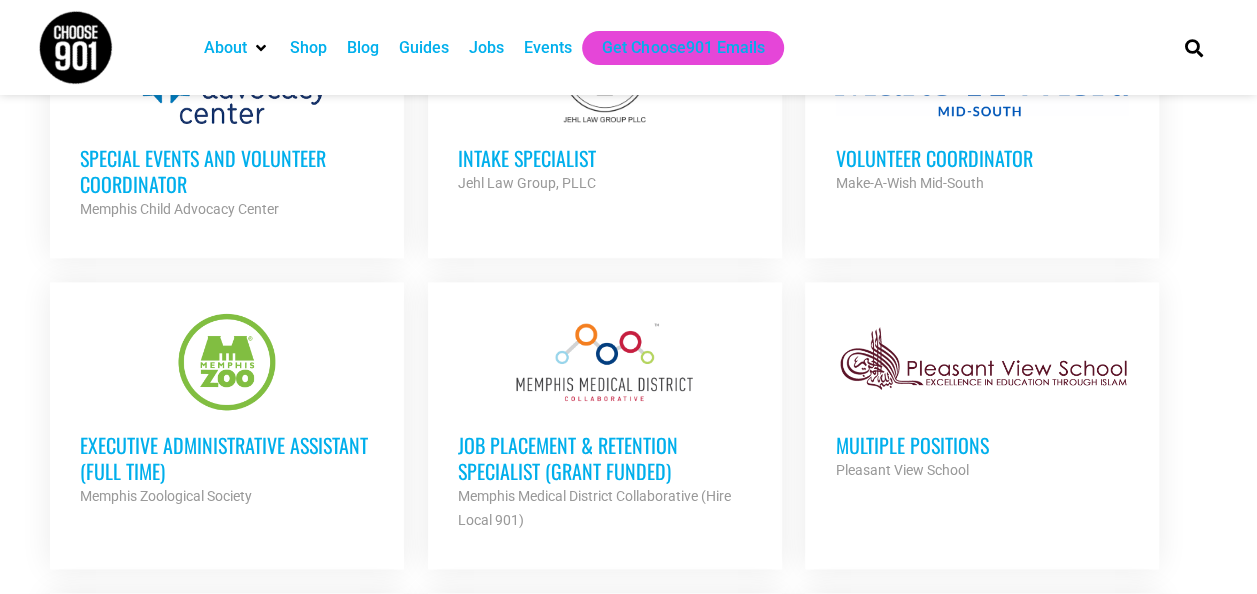 click on "Job Placement & Retention Specialist (GRANT FUNDED)" at bounding box center [605, 458] 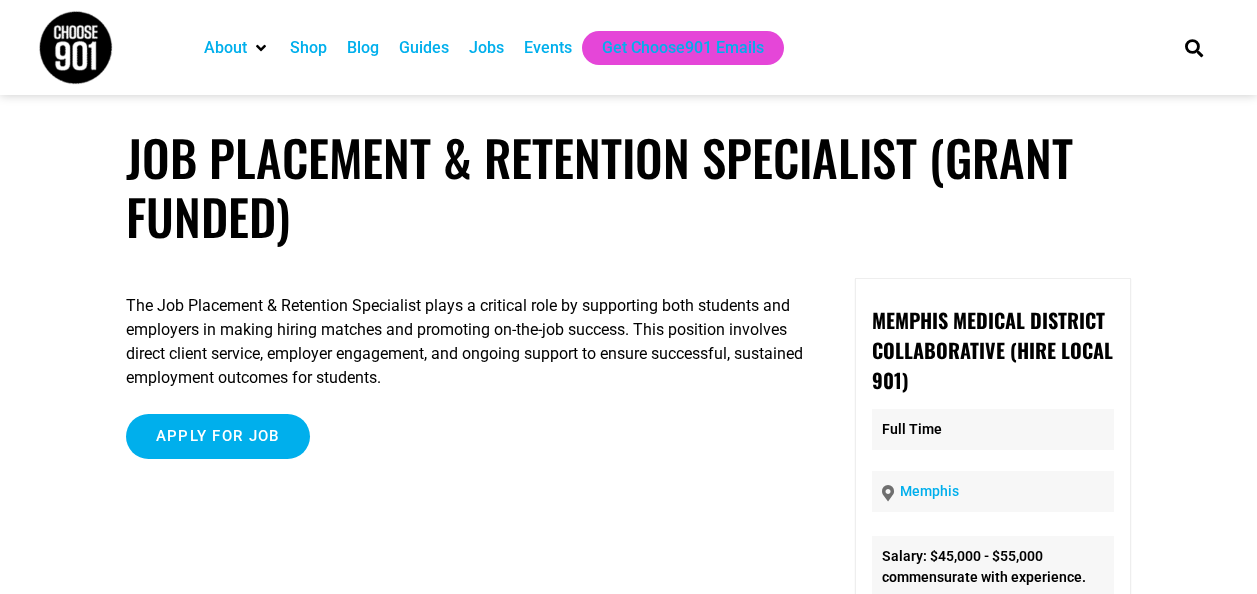 scroll, scrollTop: 0, scrollLeft: 0, axis: both 